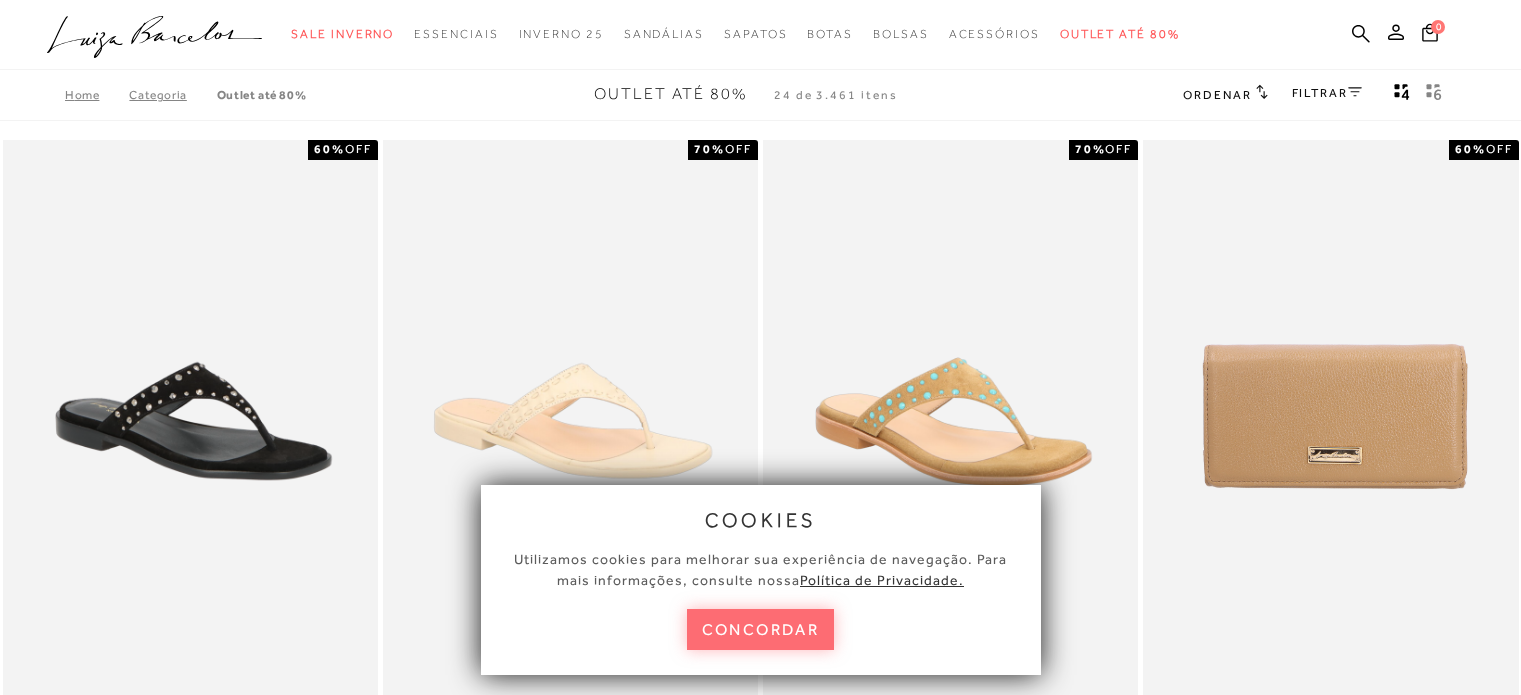 click on "concordar" at bounding box center [761, 629] 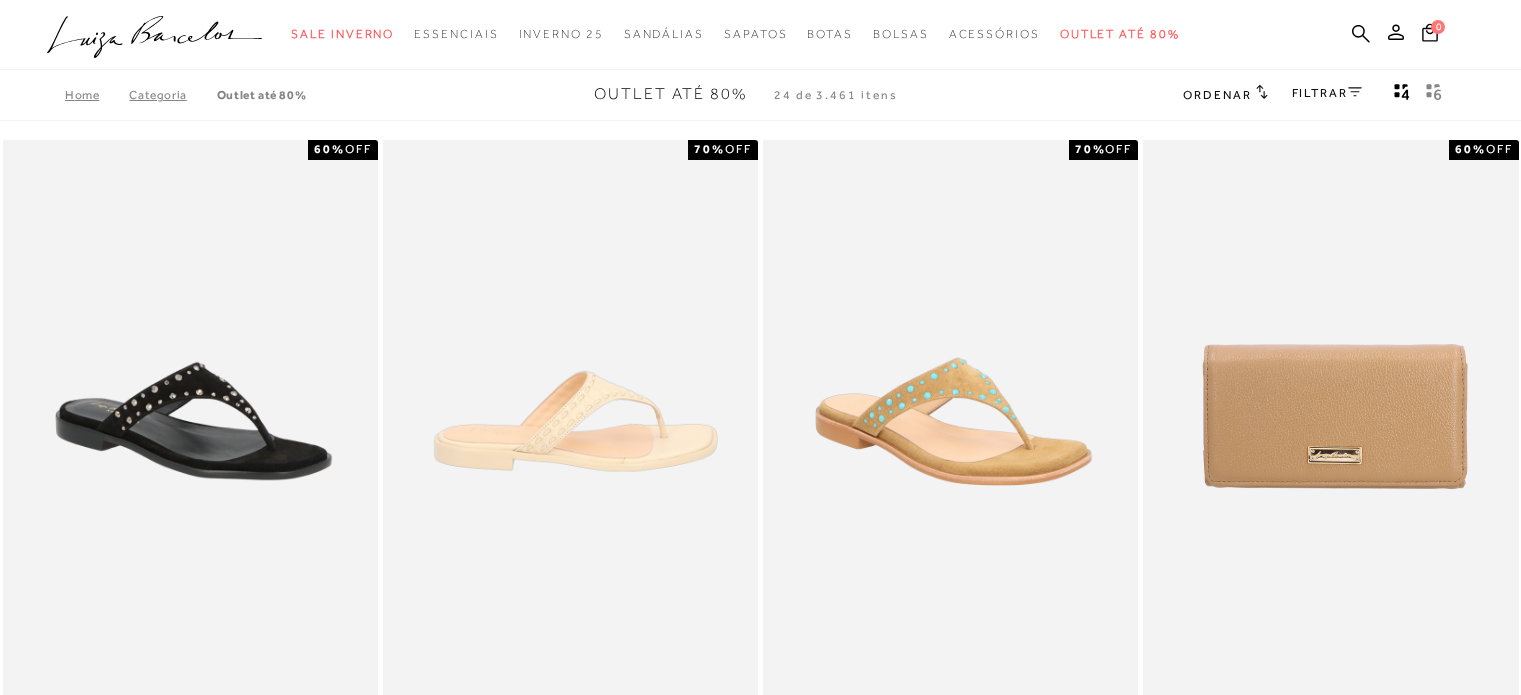 scroll, scrollTop: 0, scrollLeft: 0, axis: both 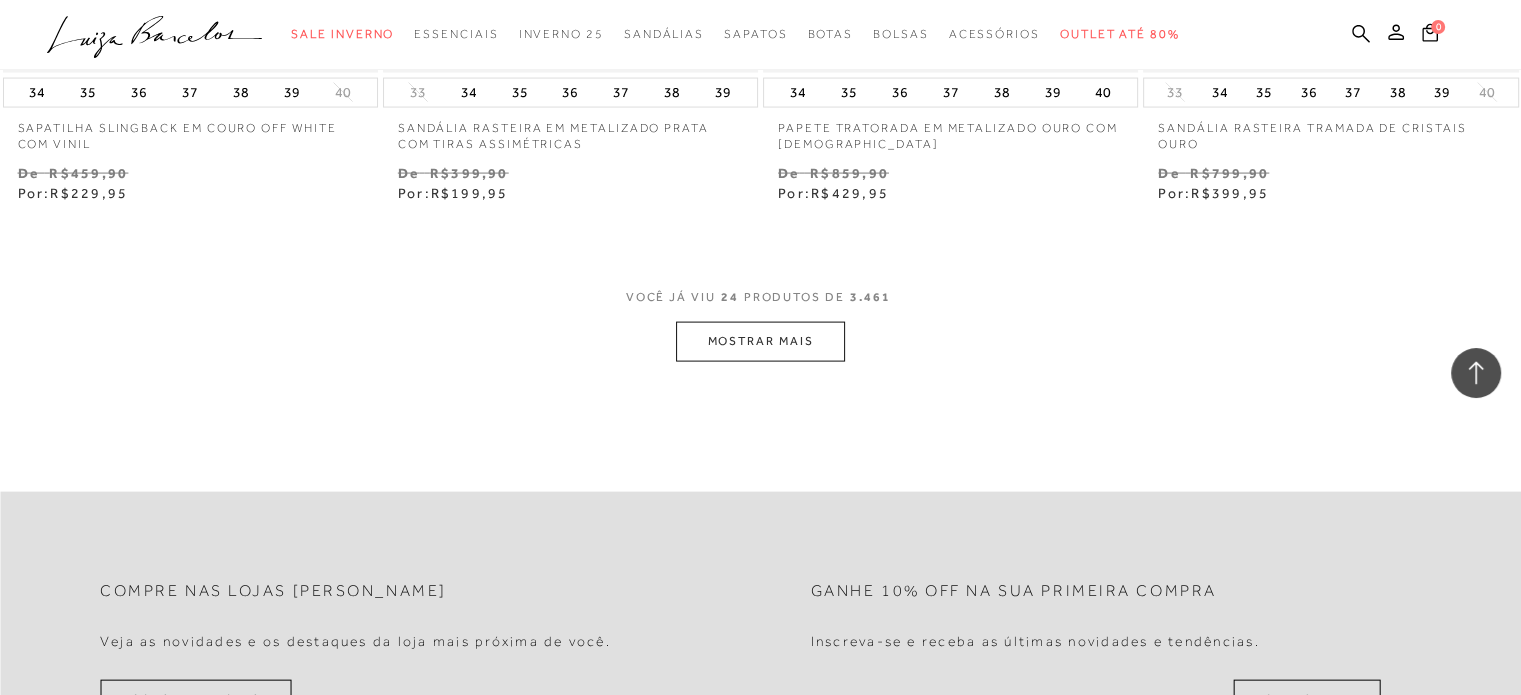 click on "MOSTRAR MAIS" at bounding box center (760, 341) 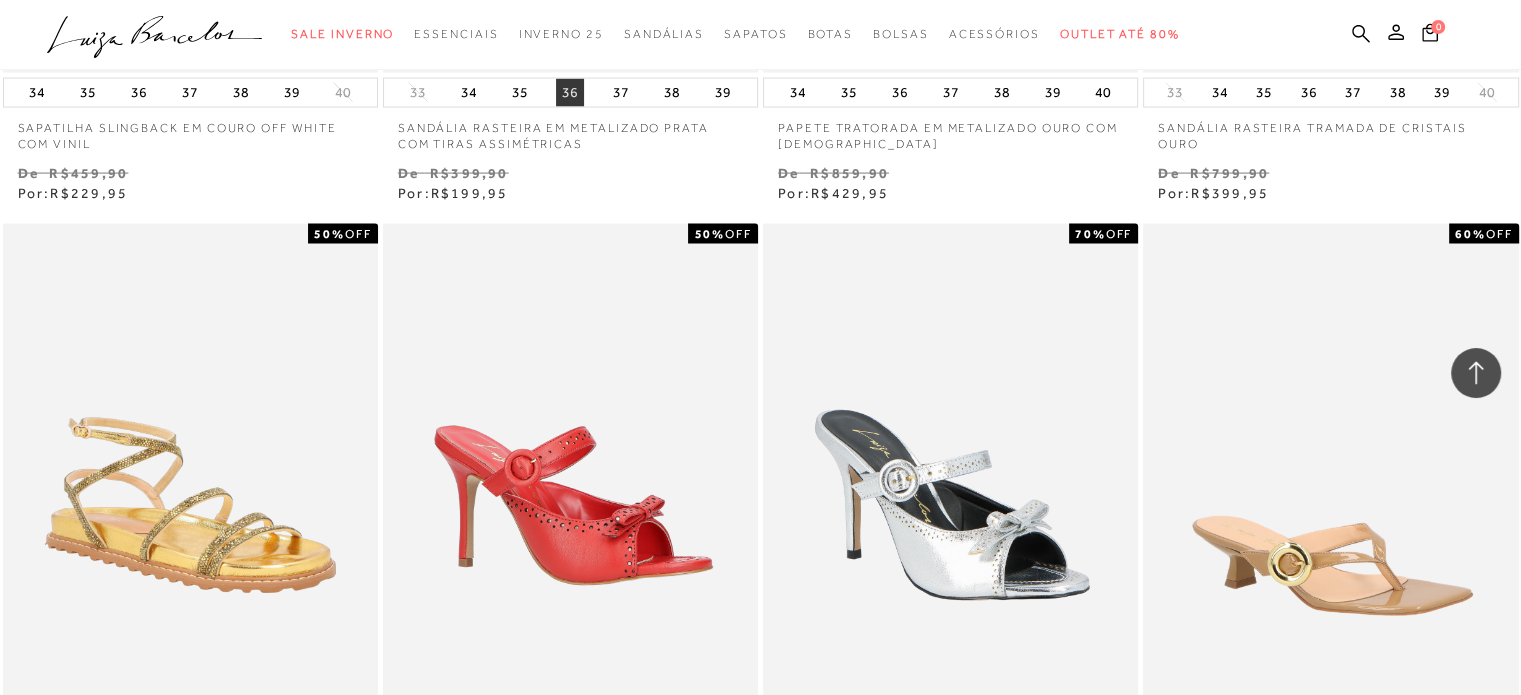 click on "36" at bounding box center [570, 93] 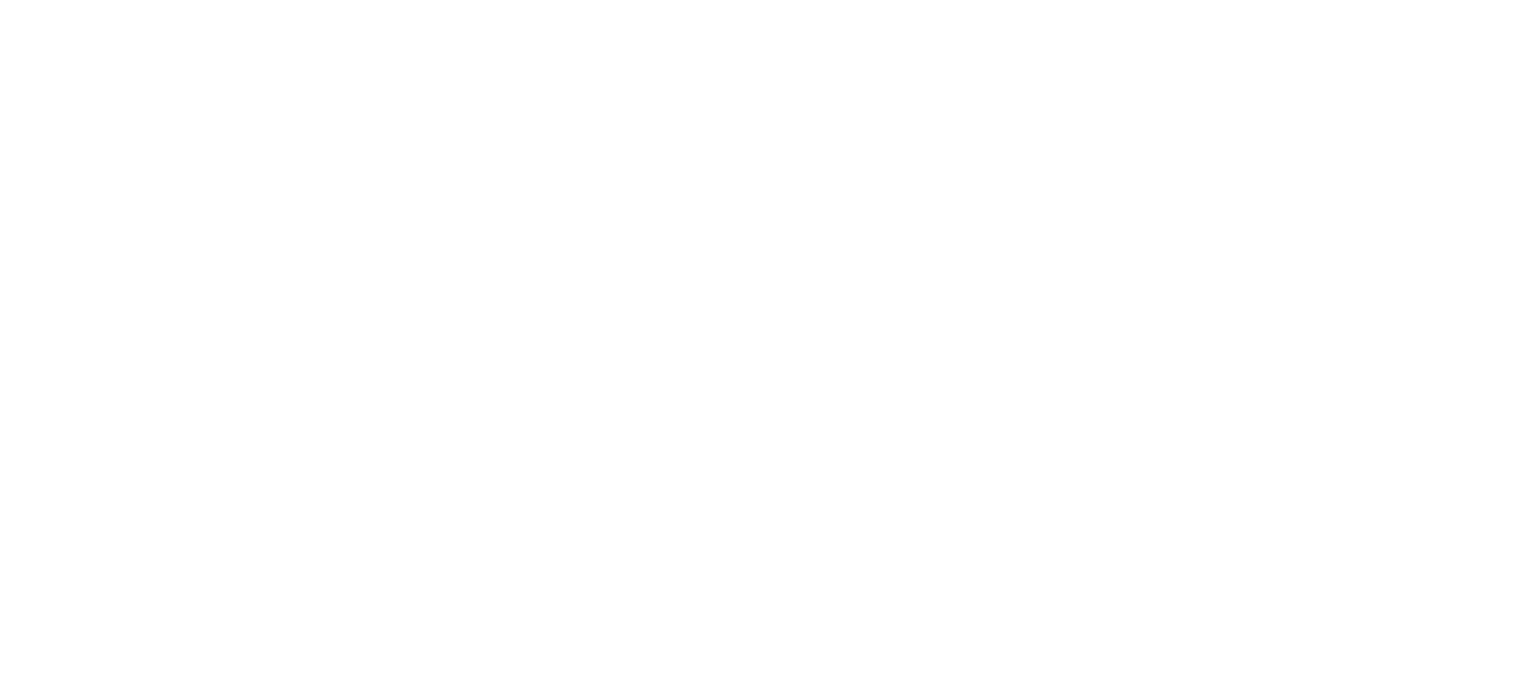 scroll, scrollTop: 141, scrollLeft: 0, axis: vertical 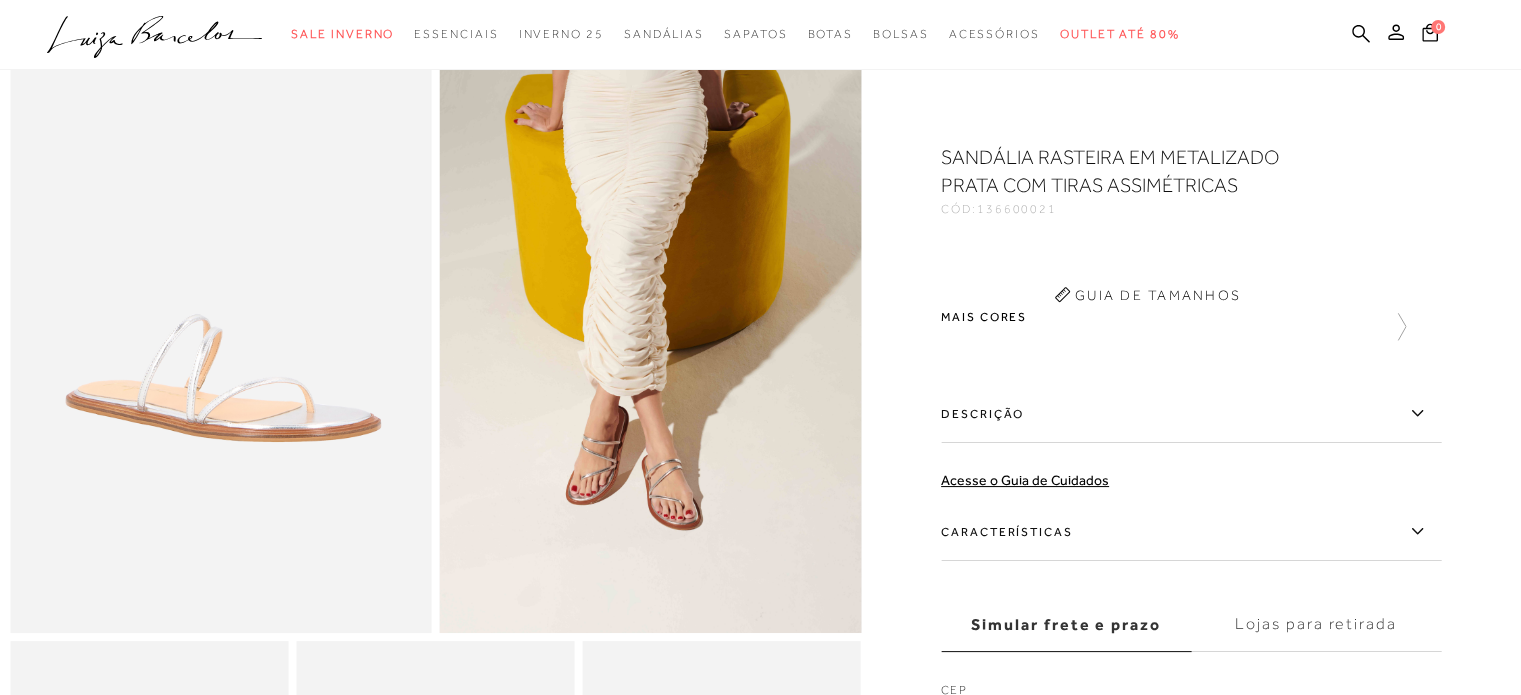 click on "Home
Outlet até 80%
SANDÁLIA RASTEIRA EM METALIZADO PRATA COM TIRAS ASSIMÉTRICAS" at bounding box center (760, 850) 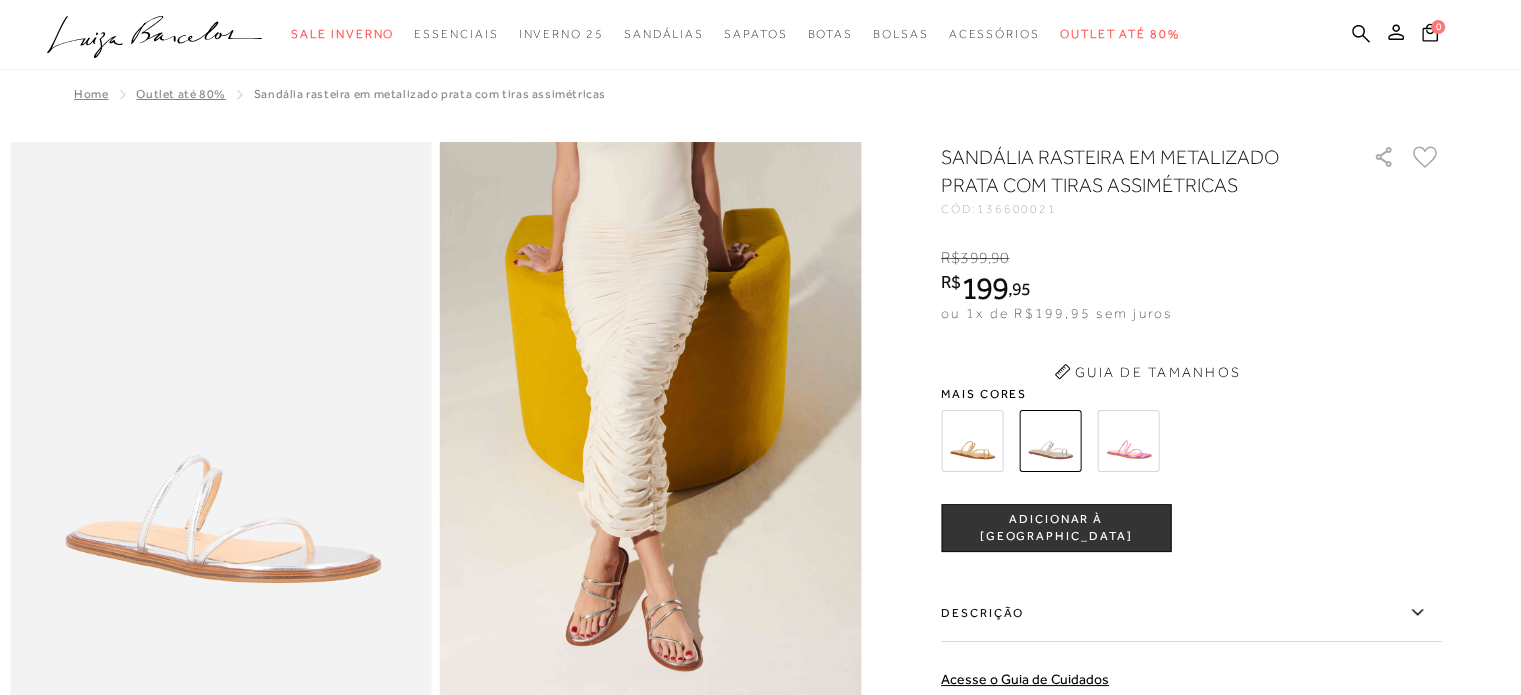 scroll, scrollTop: 0, scrollLeft: 0, axis: both 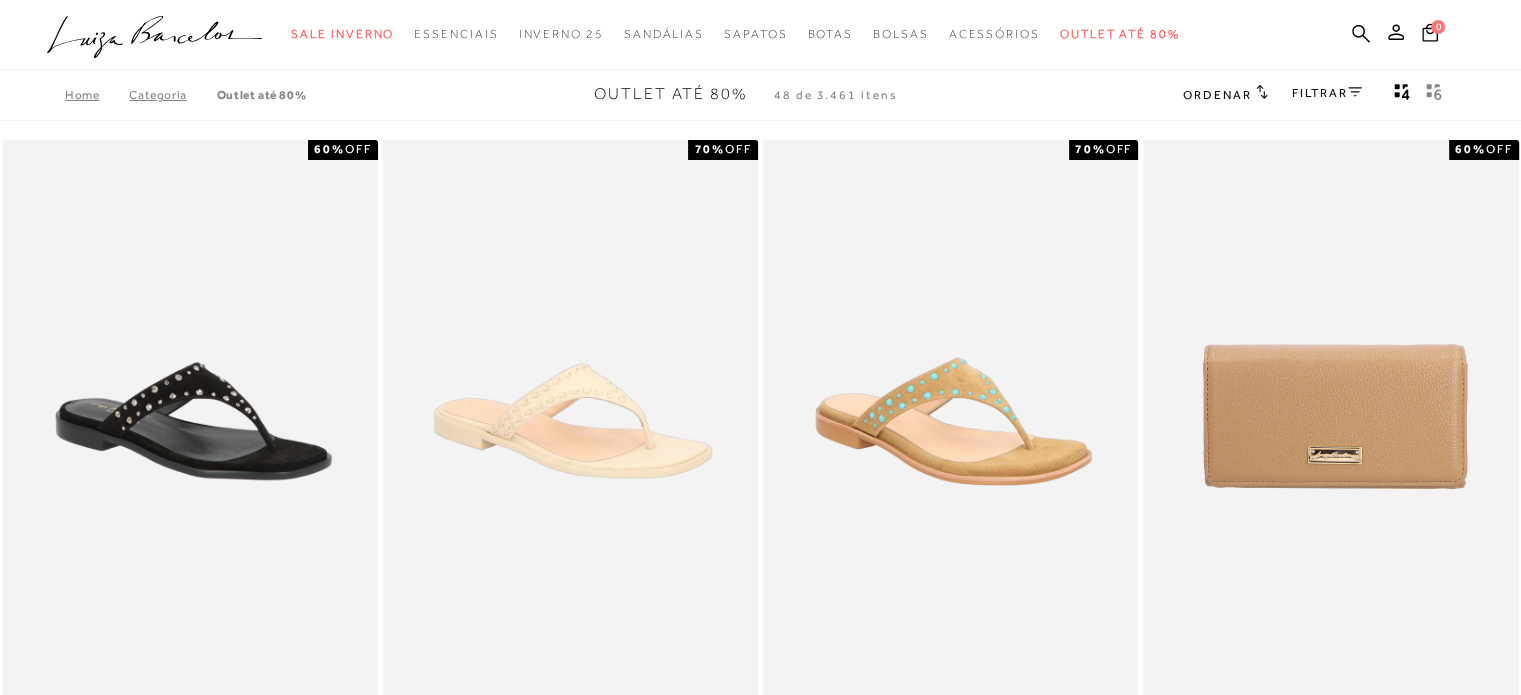 click on "FILTRAR" at bounding box center (1327, 93) 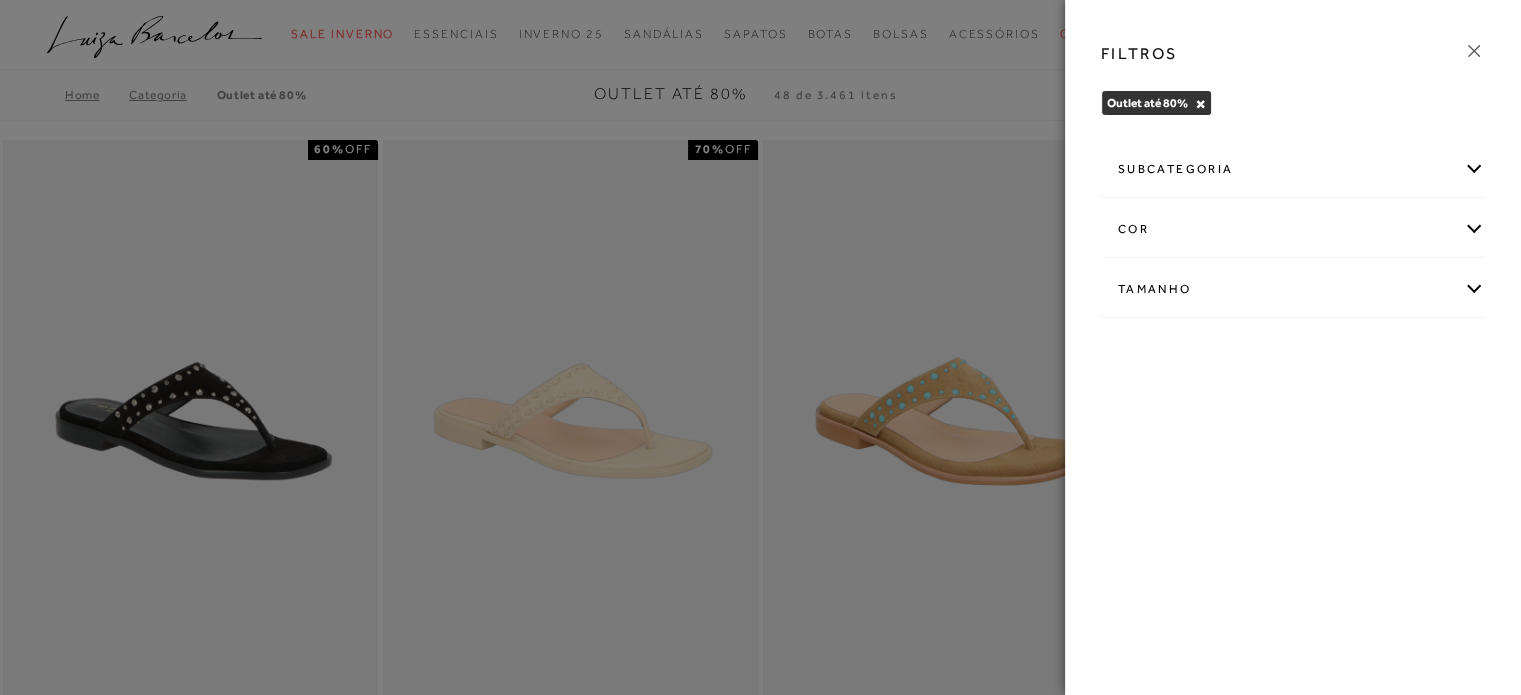 click on "Tamanho" at bounding box center (1293, 289) 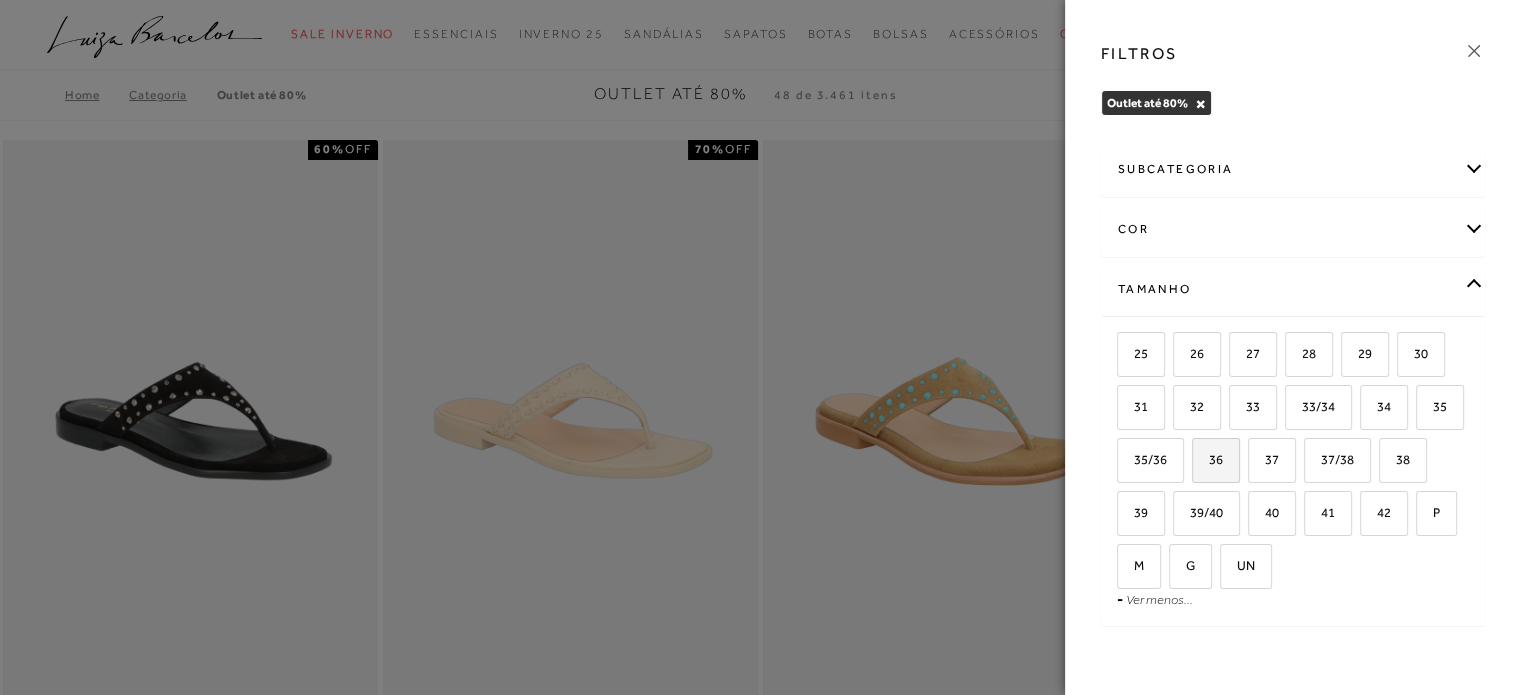 click on "36" at bounding box center (1216, 460) 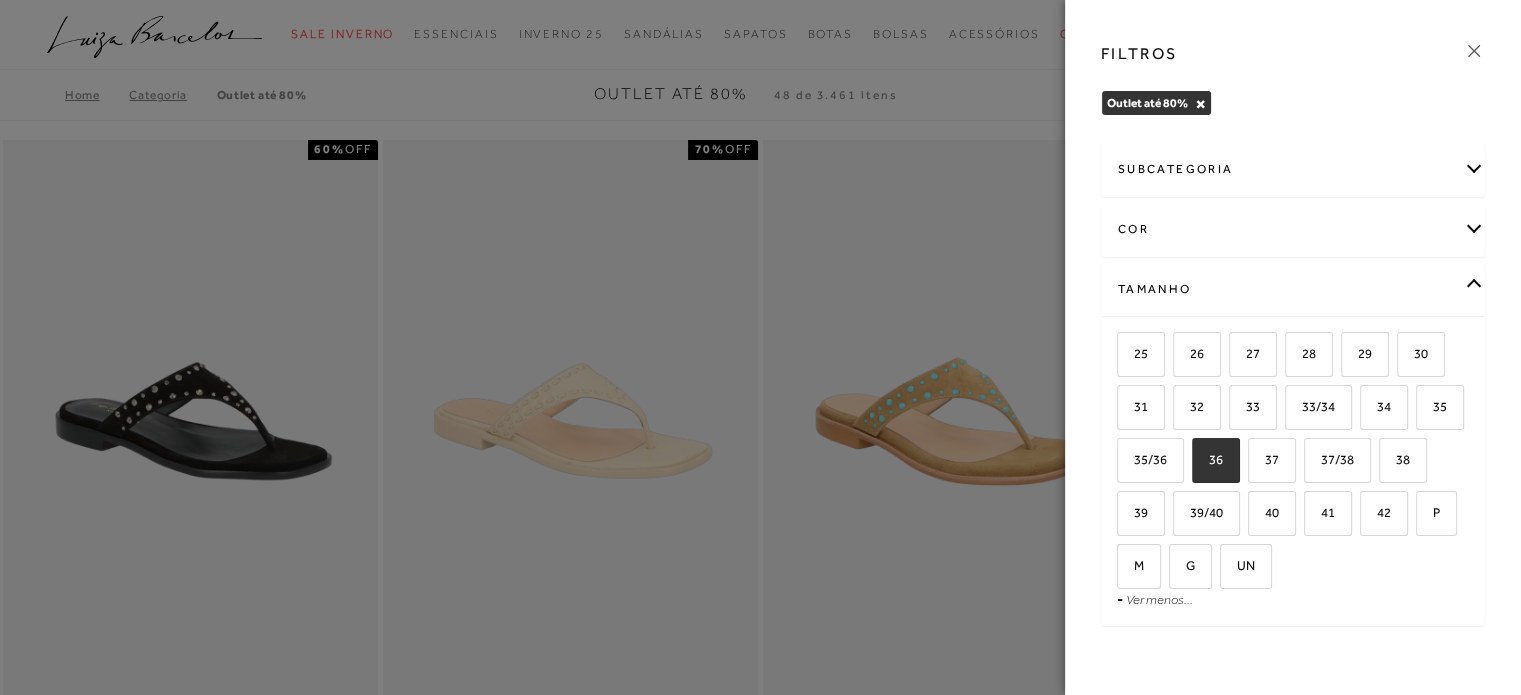 checkbox on "true" 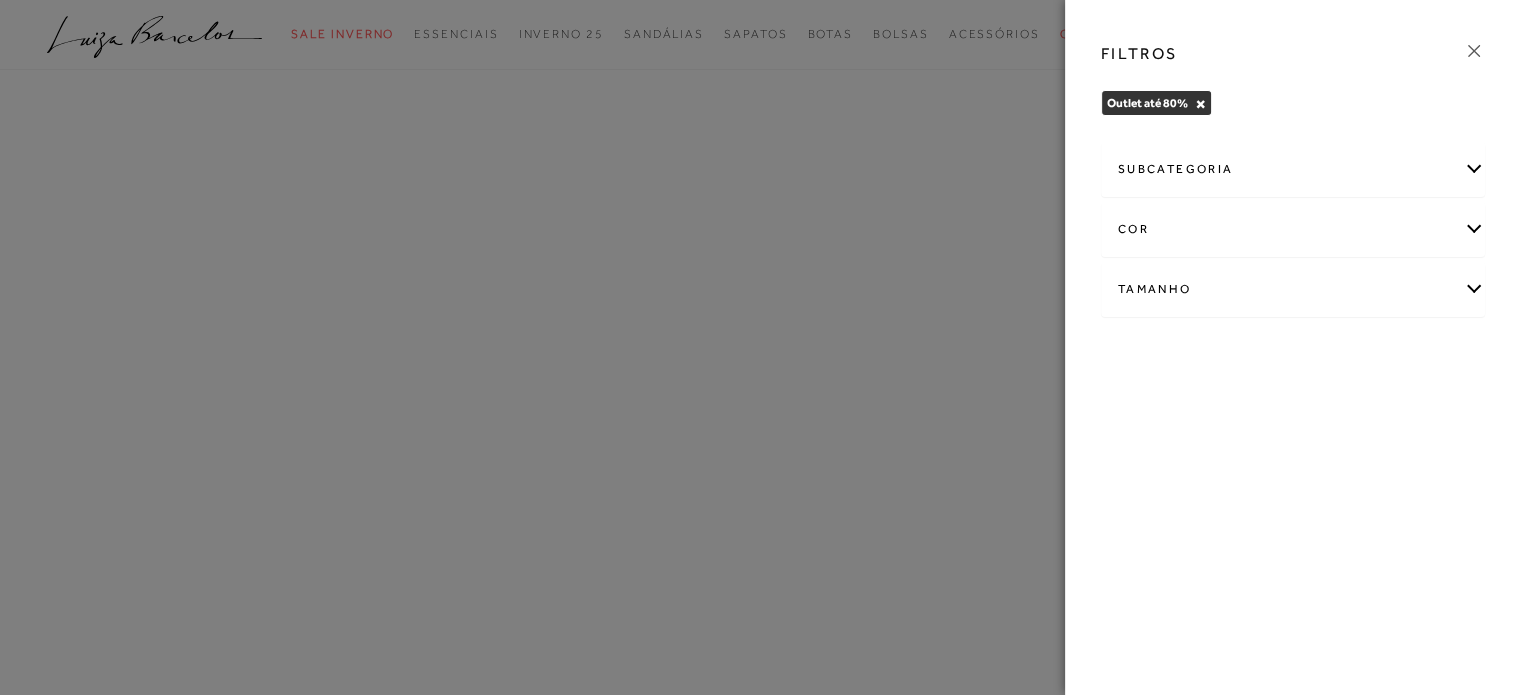 click on "FILTROS
Outlet até 80%
×
Limpar todos os refinamentos
subcategoria
Modelo" at bounding box center [1293, 347] 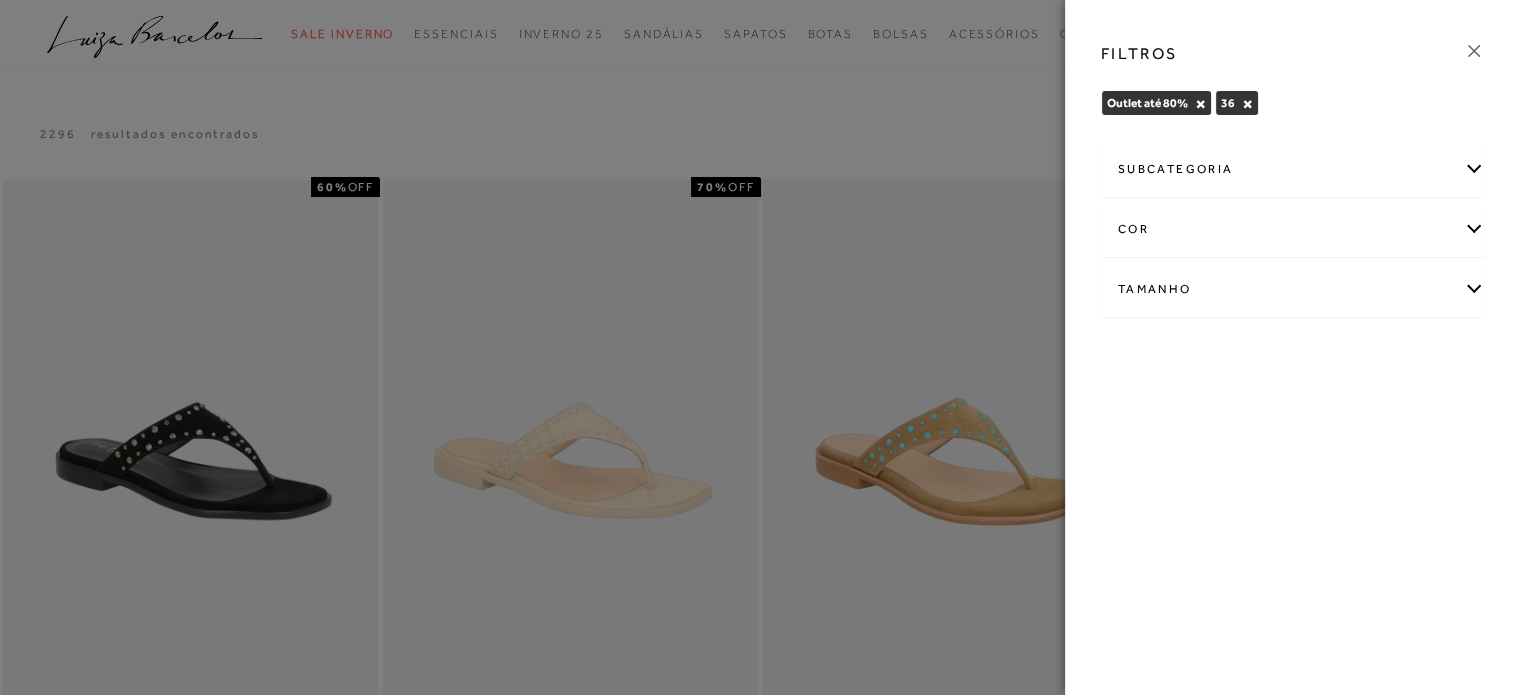 click on "Tamanho" at bounding box center (1293, 289) 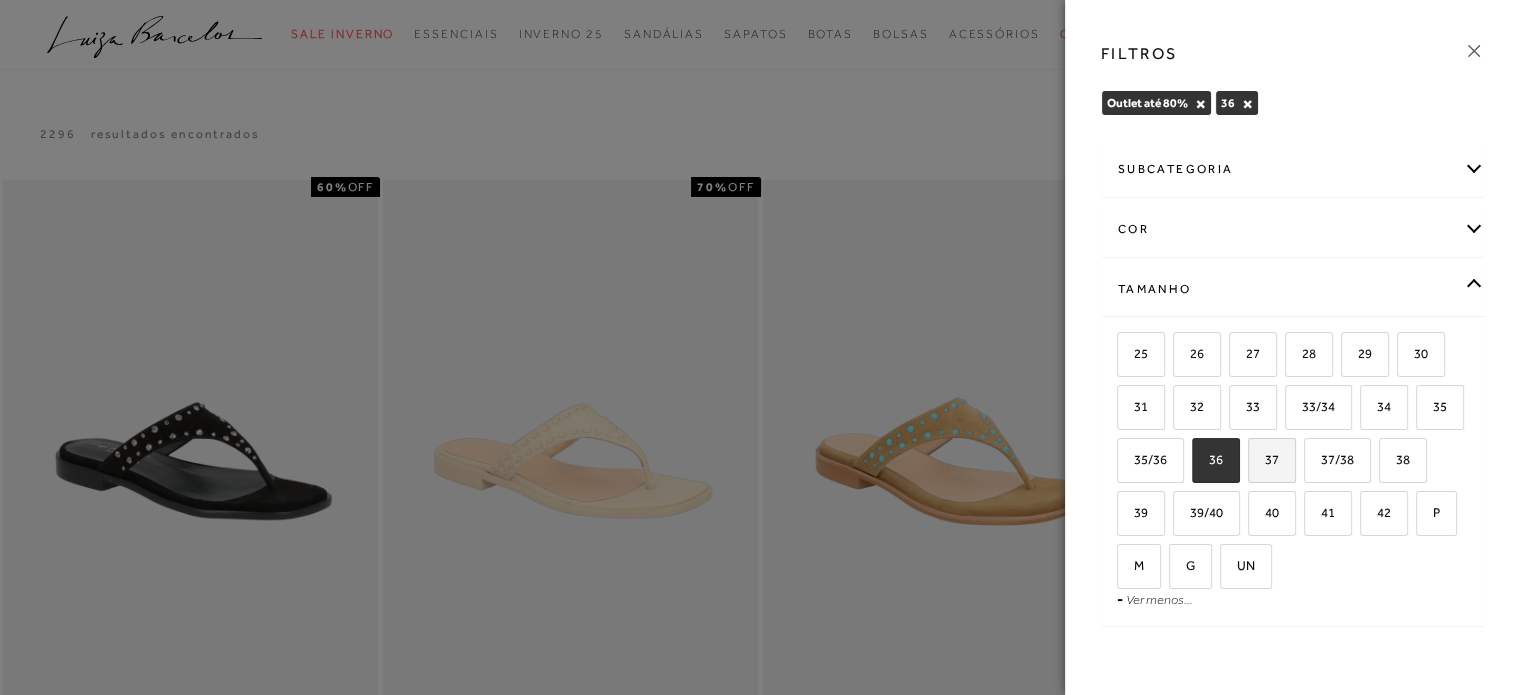 click on "37" at bounding box center [1272, 460] 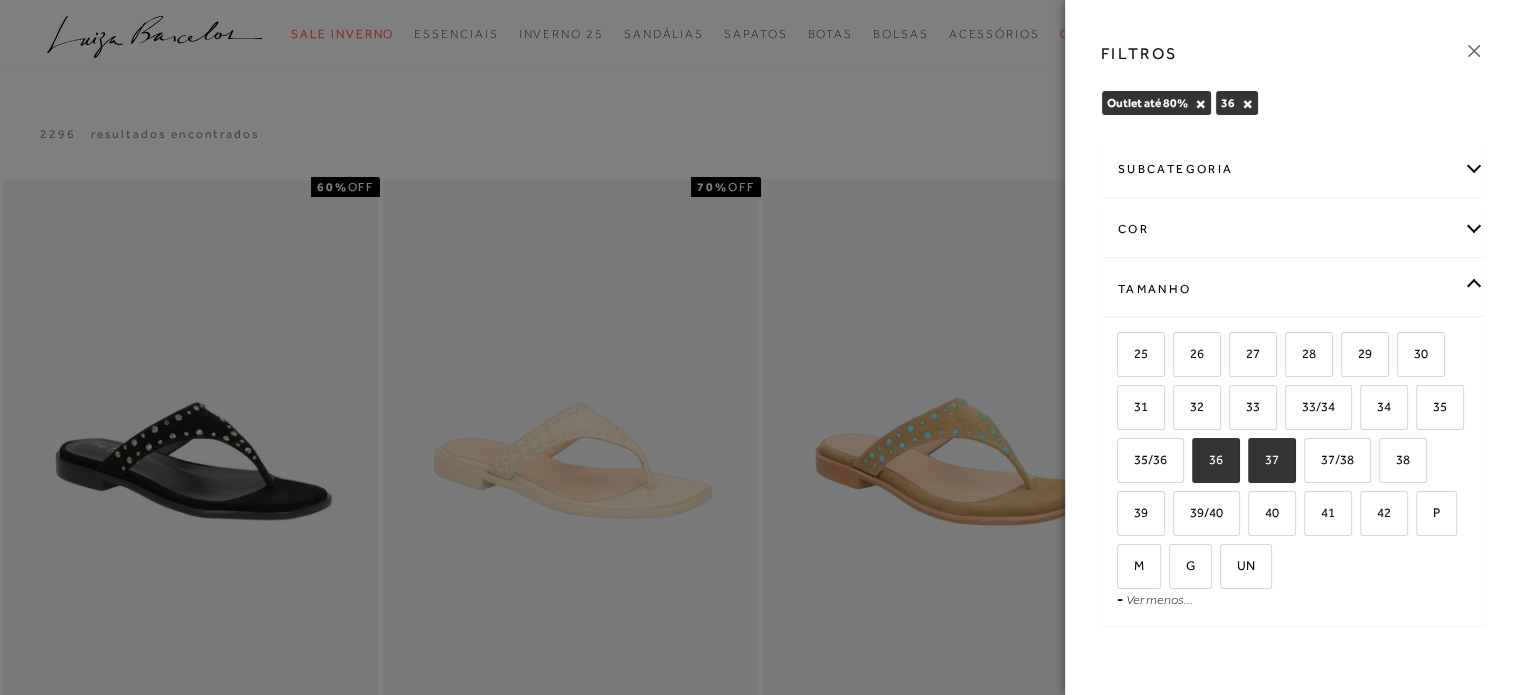 checkbox on "true" 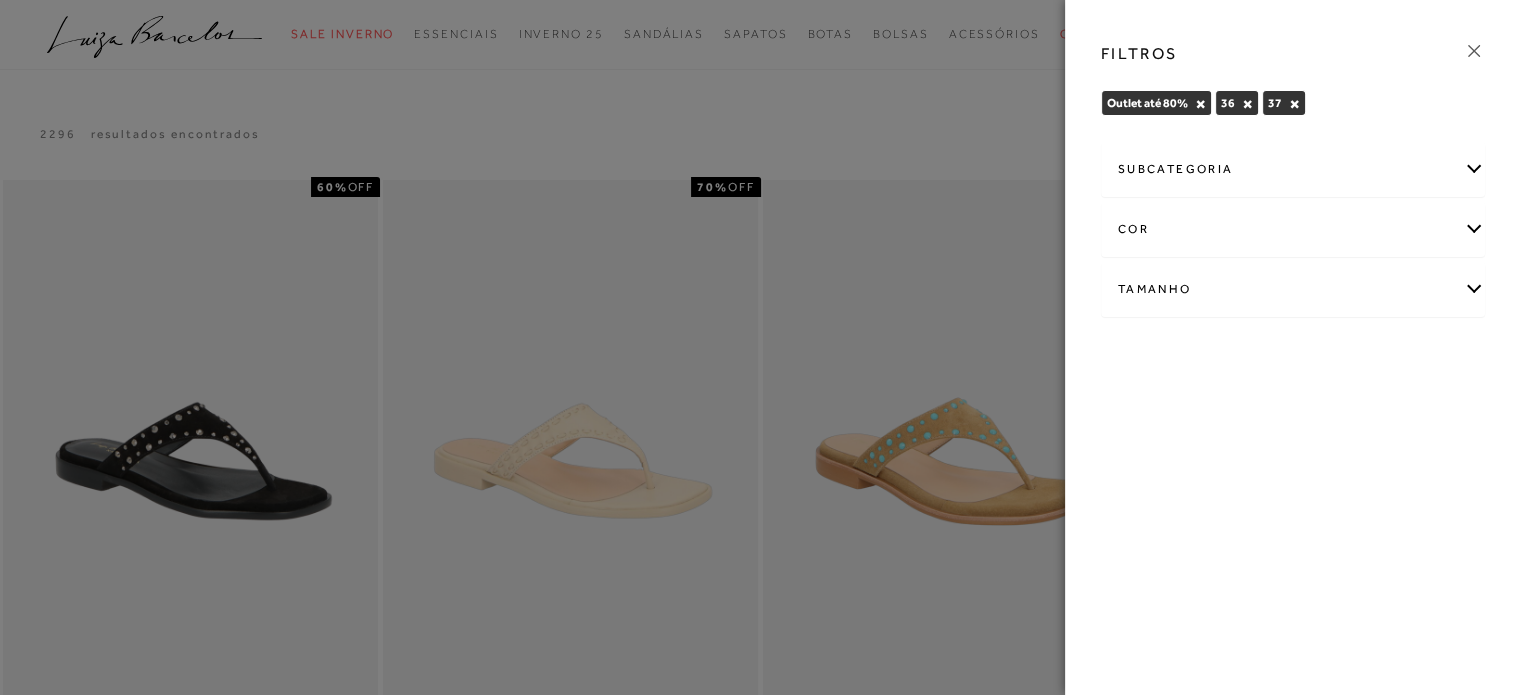 click 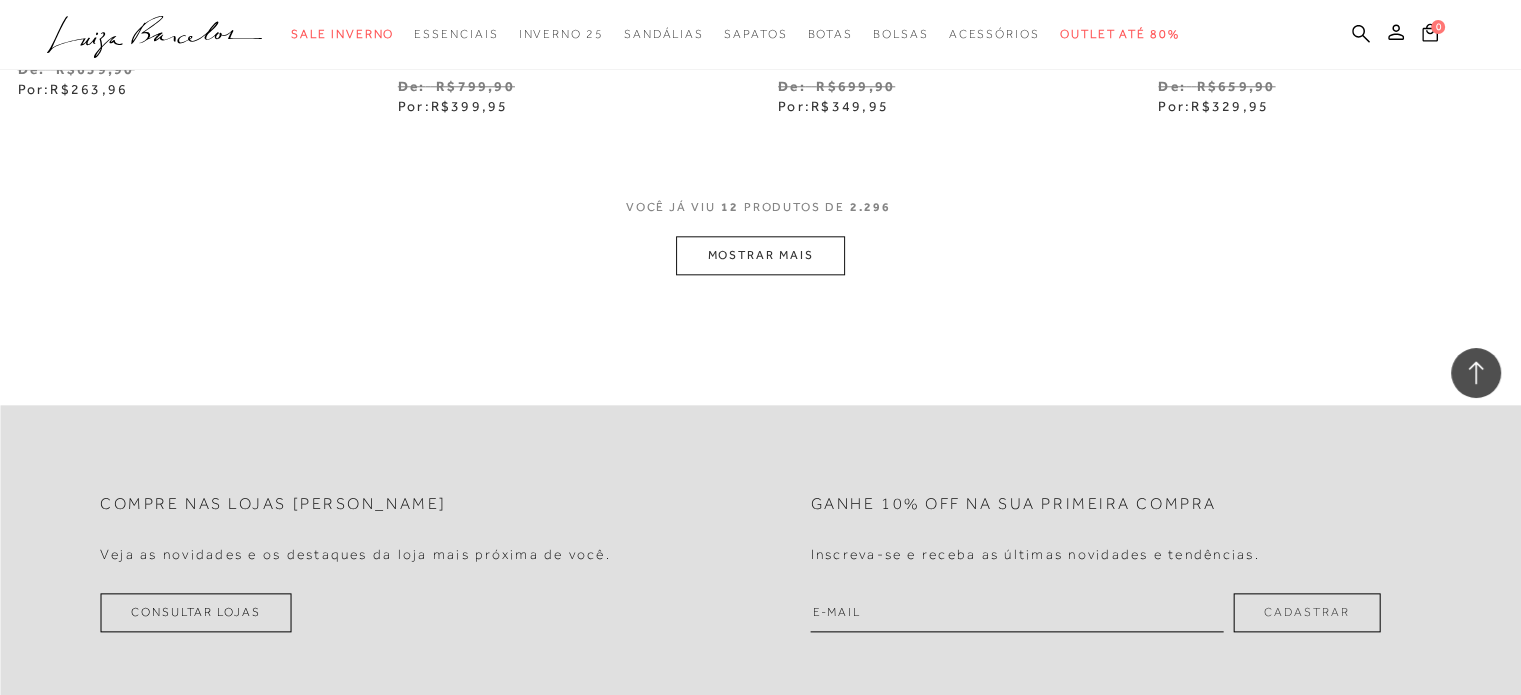 scroll, scrollTop: 2197, scrollLeft: 0, axis: vertical 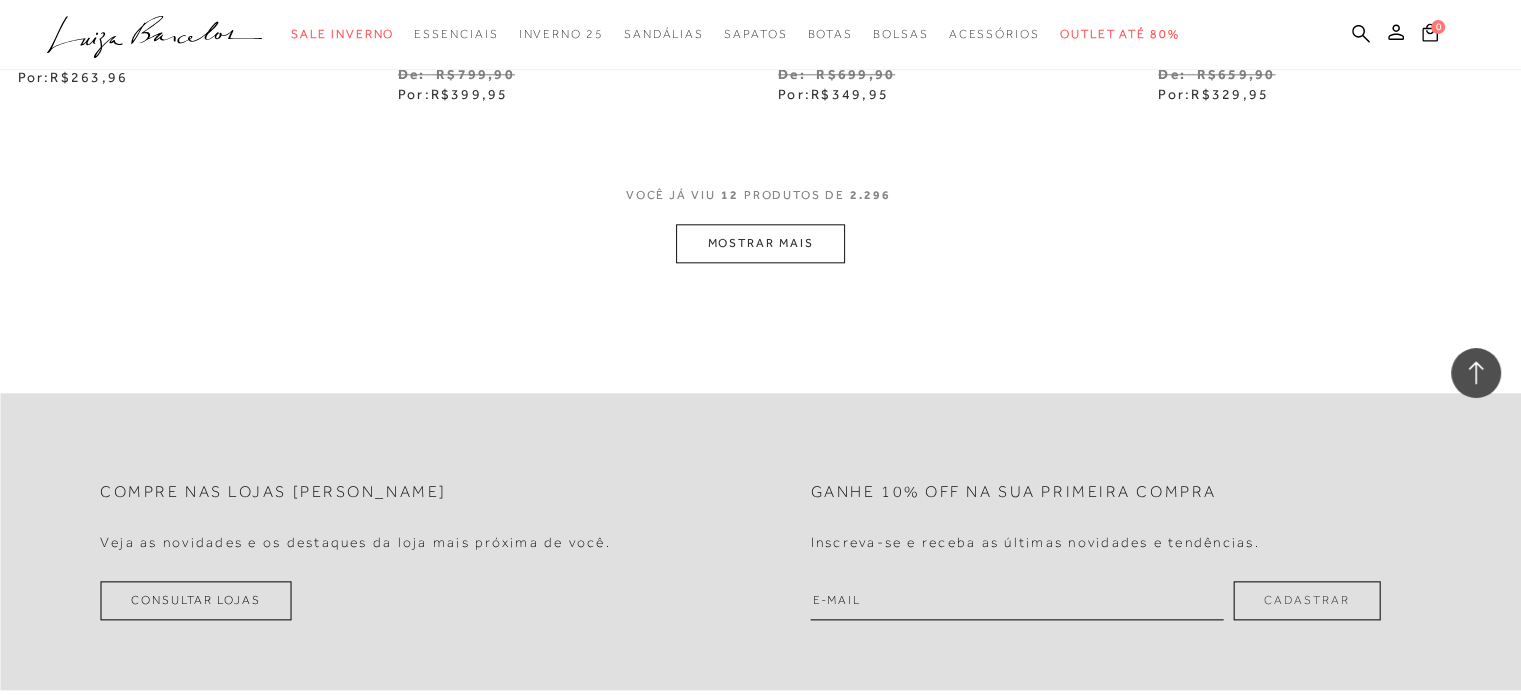click on "MOSTRAR MAIS" at bounding box center (760, 243) 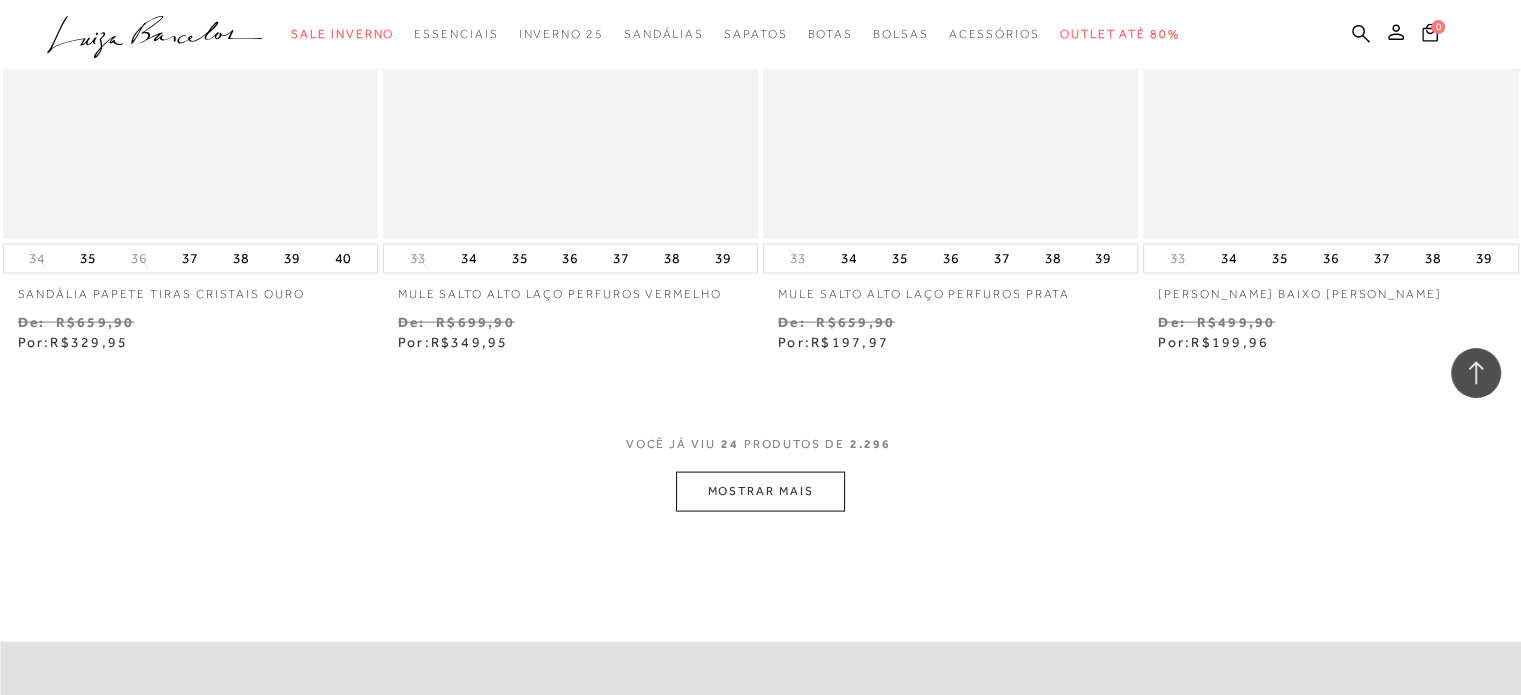 scroll, scrollTop: 4393, scrollLeft: 0, axis: vertical 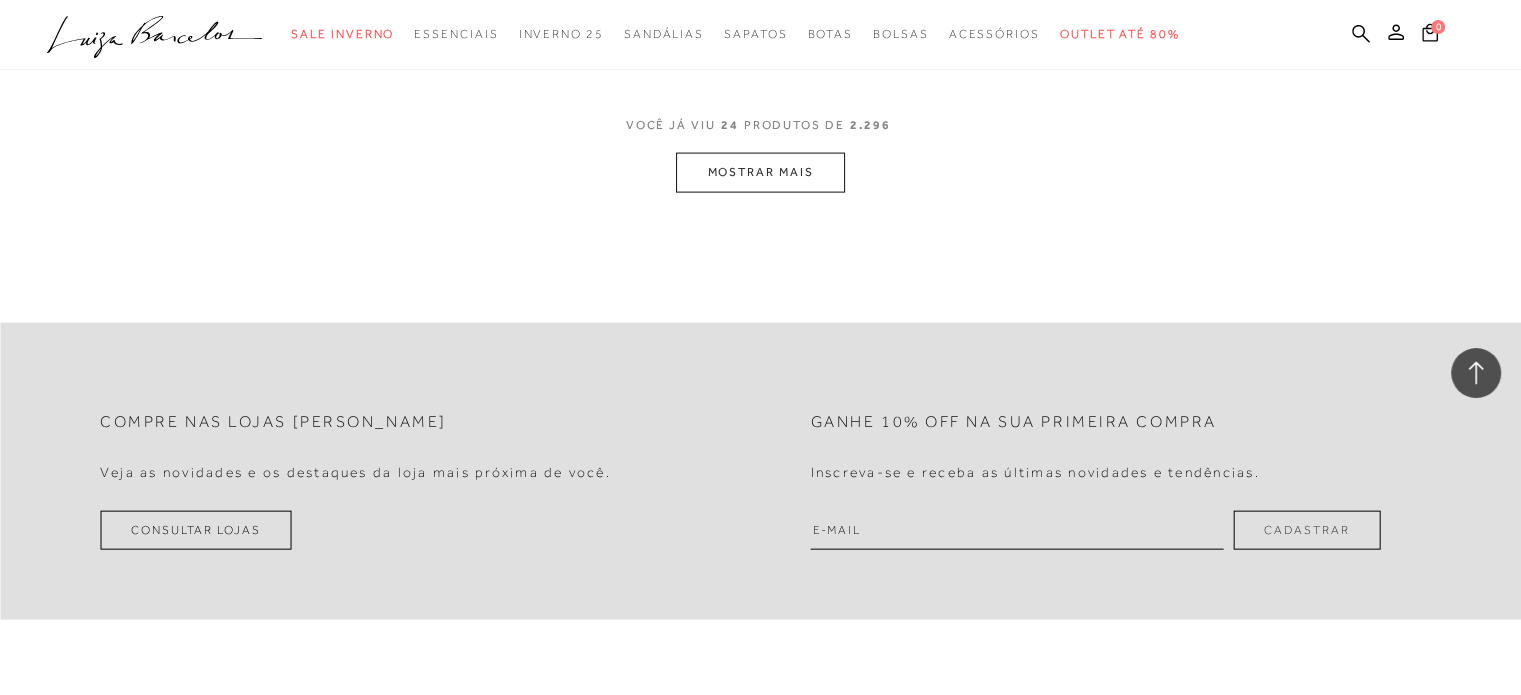 click on "MOSTRAR MAIS" at bounding box center (760, 172) 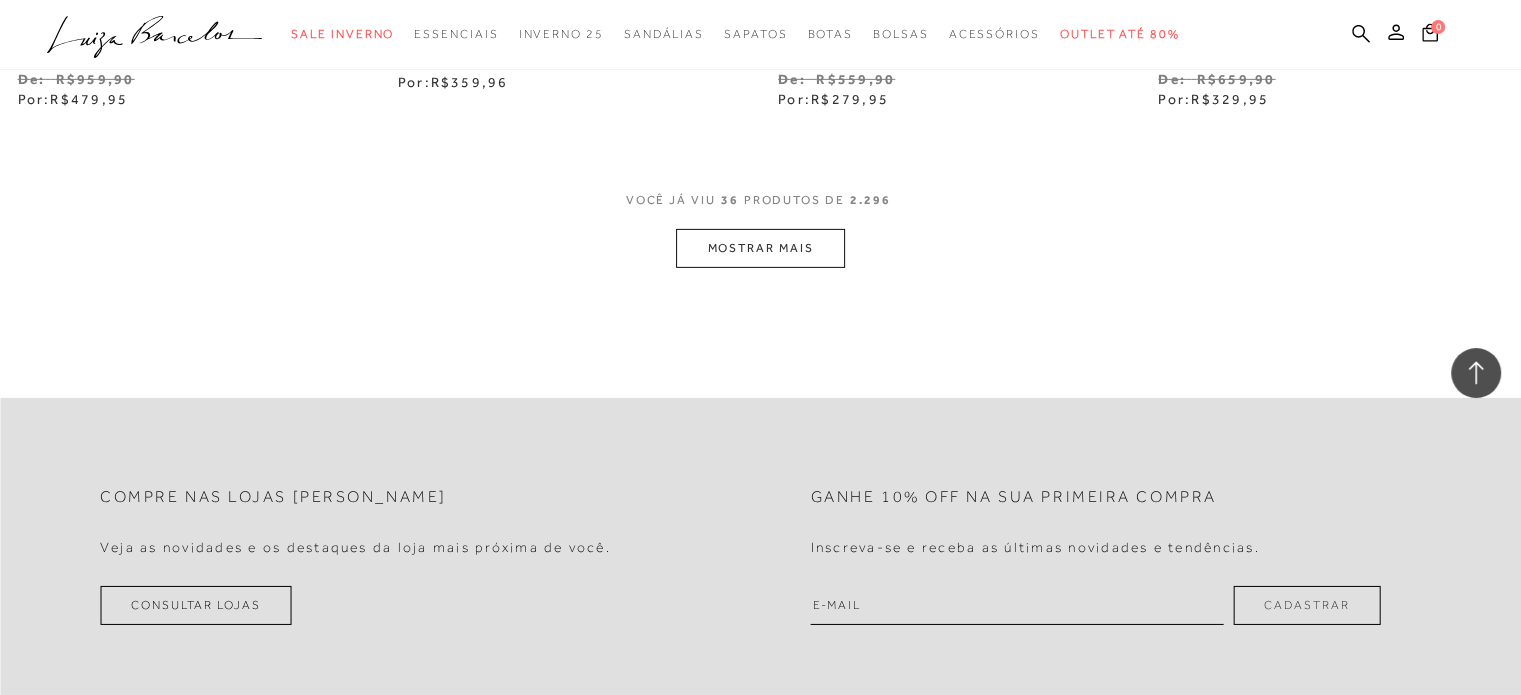 scroll, scrollTop: 6487, scrollLeft: 0, axis: vertical 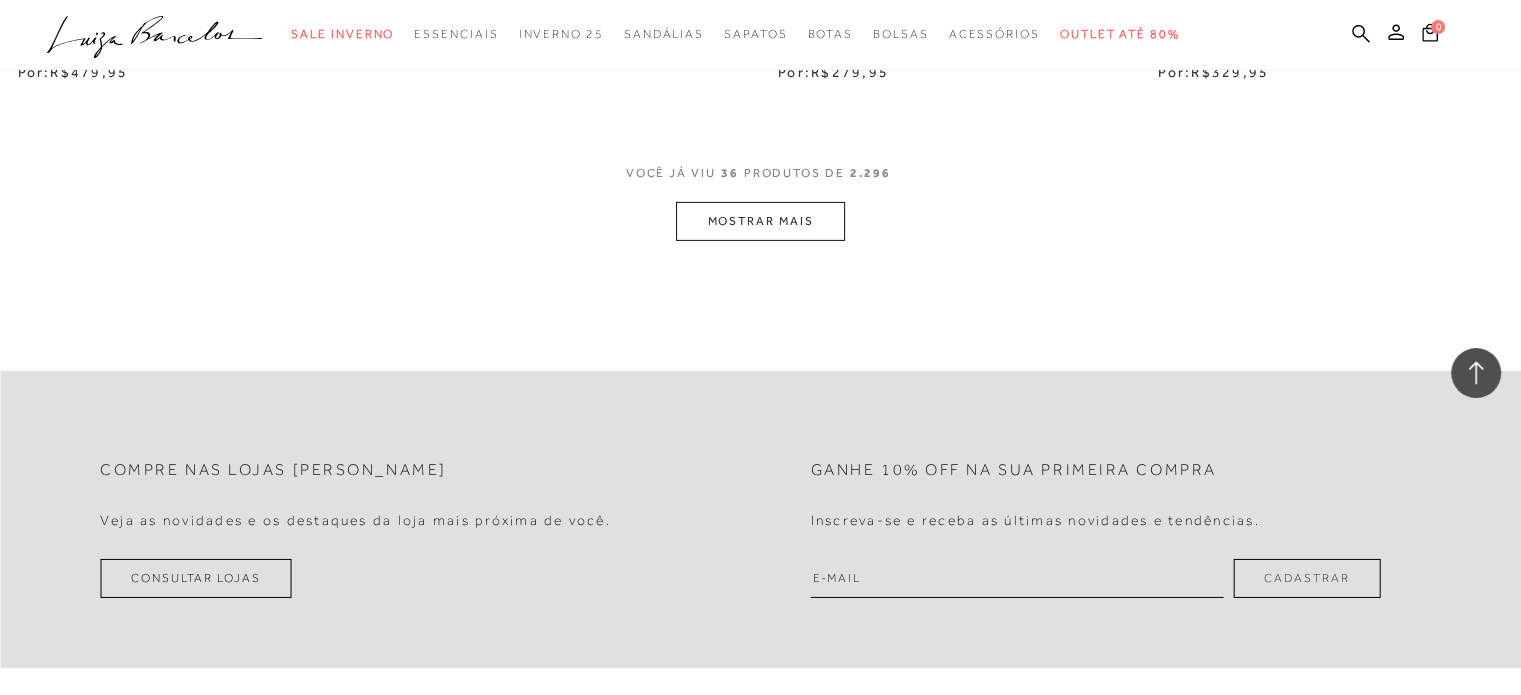 click on "MOSTRAR MAIS" at bounding box center (760, 221) 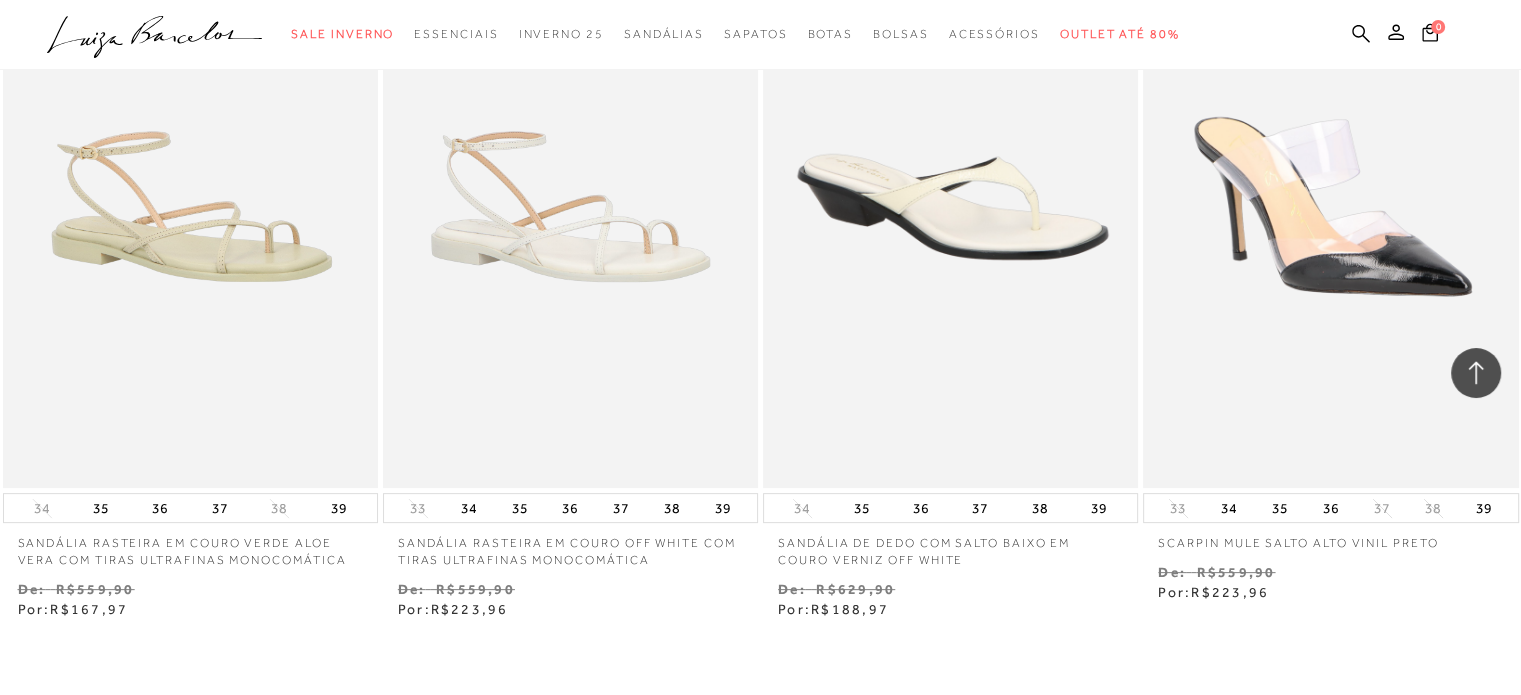 scroll, scrollTop: 8104, scrollLeft: 0, axis: vertical 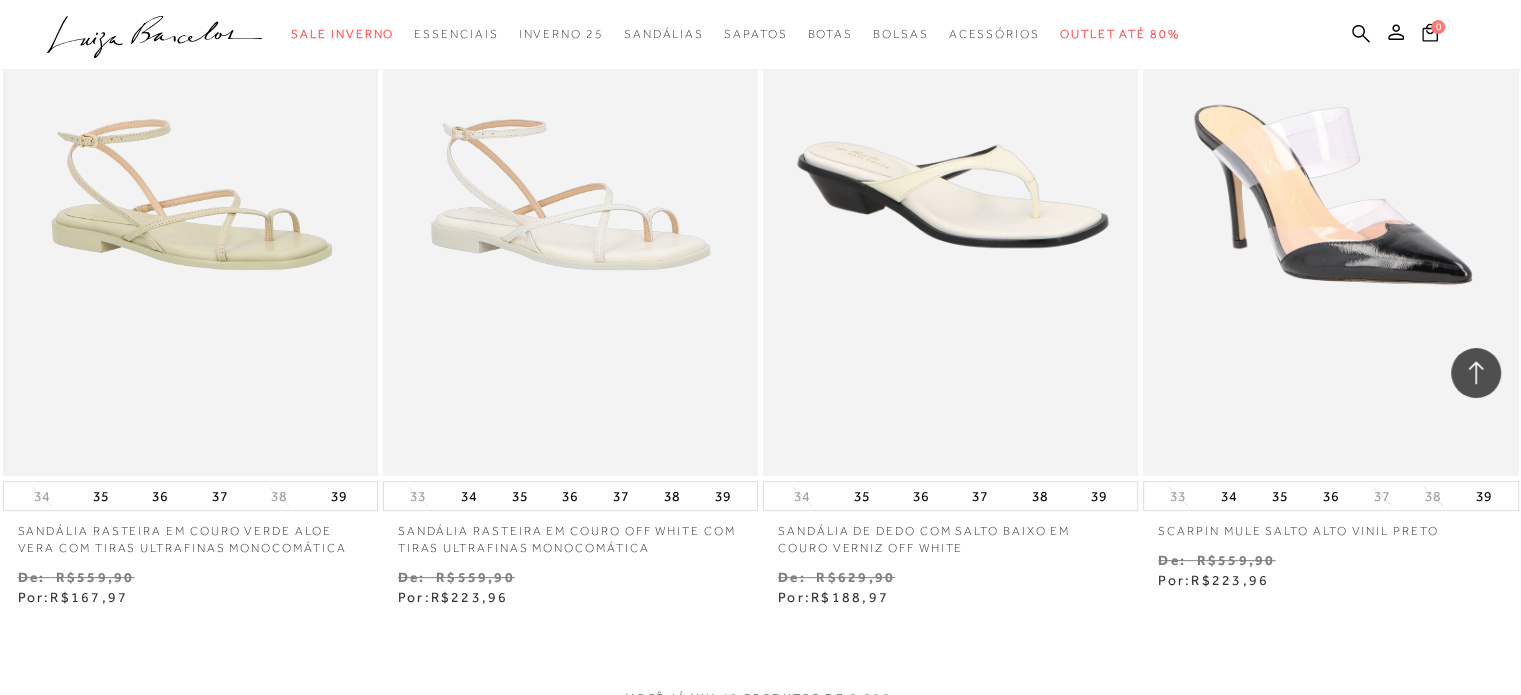 type 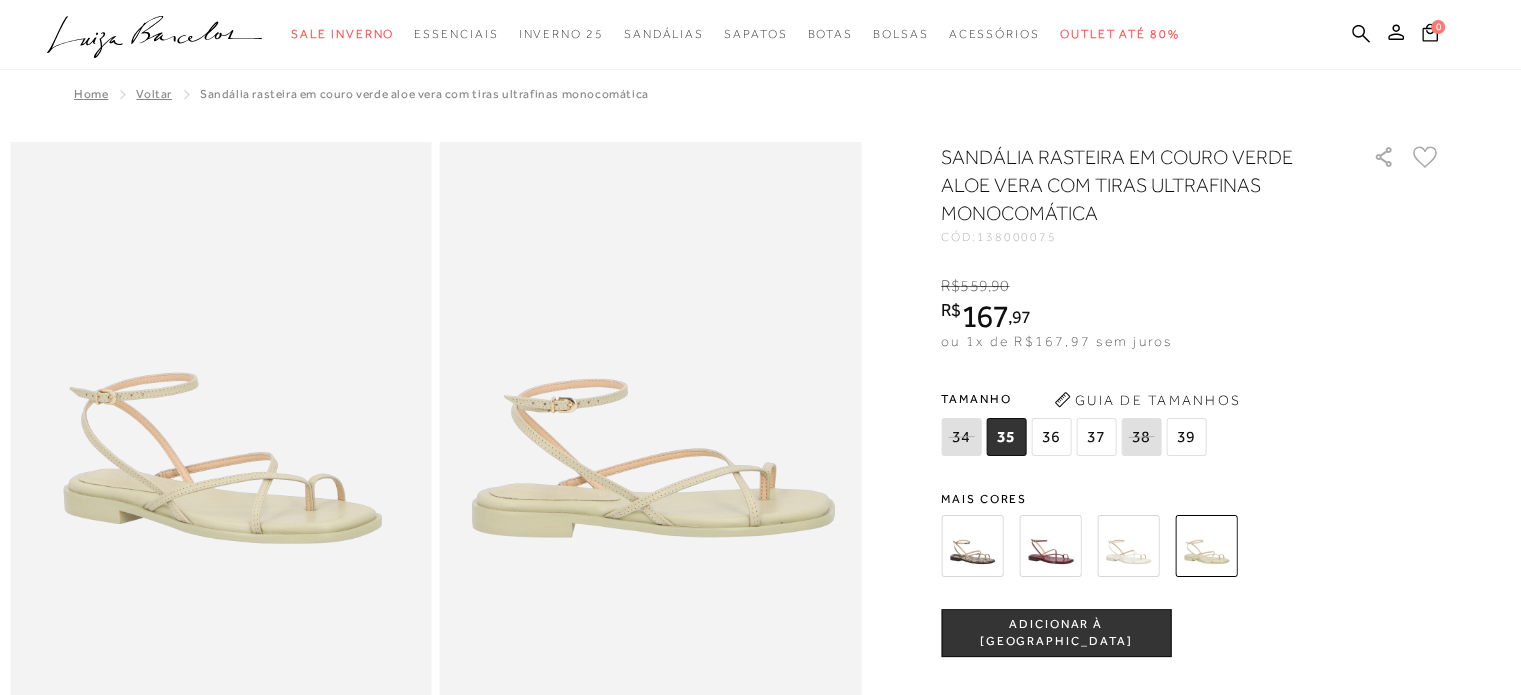 scroll, scrollTop: 0, scrollLeft: 0, axis: both 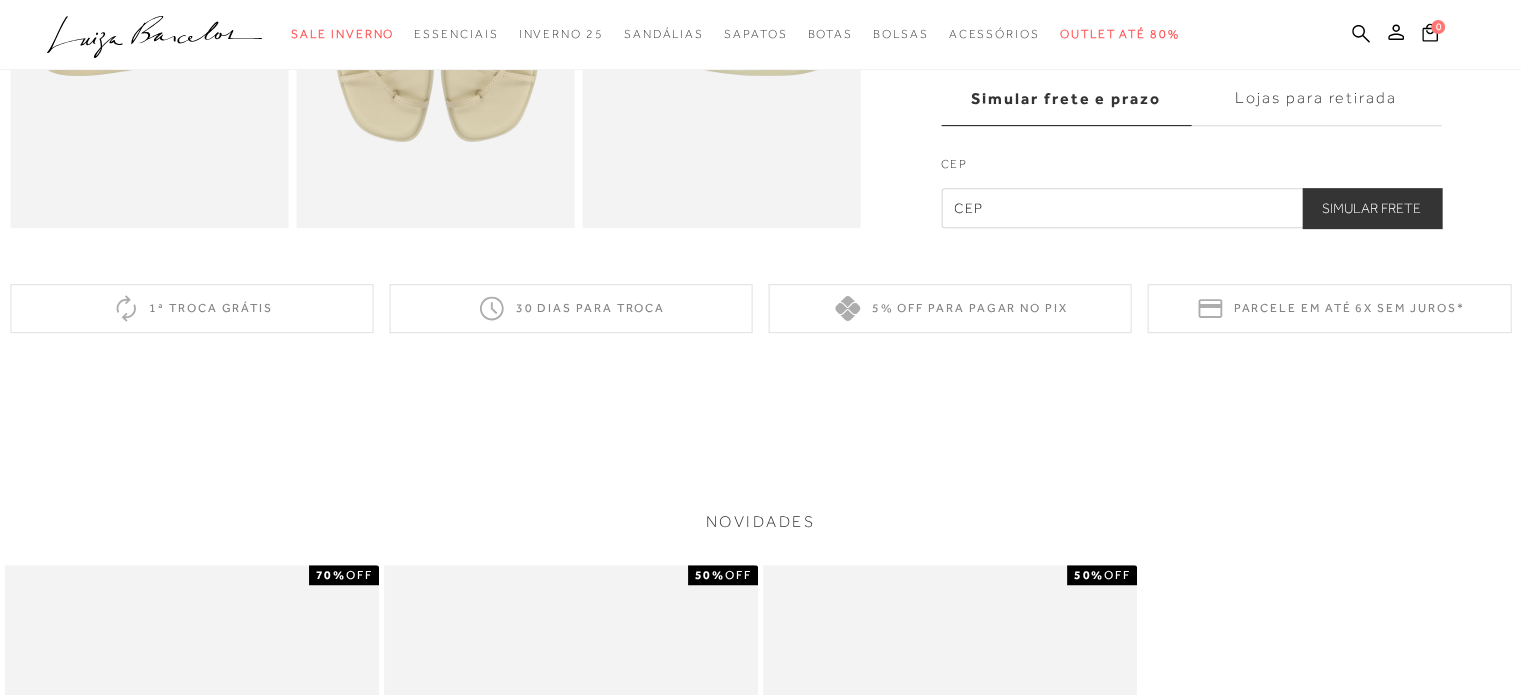 click at bounding box center (1191, 208) 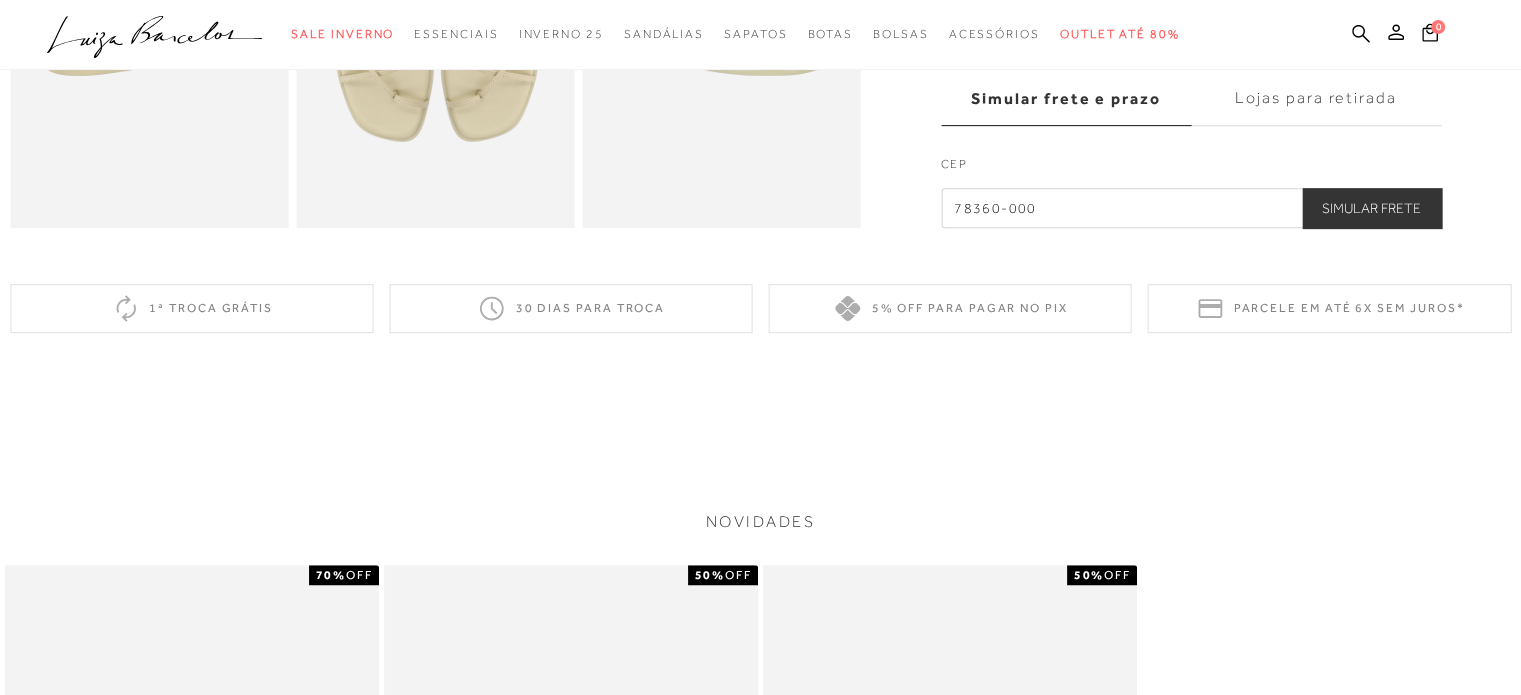 type on "78360-000" 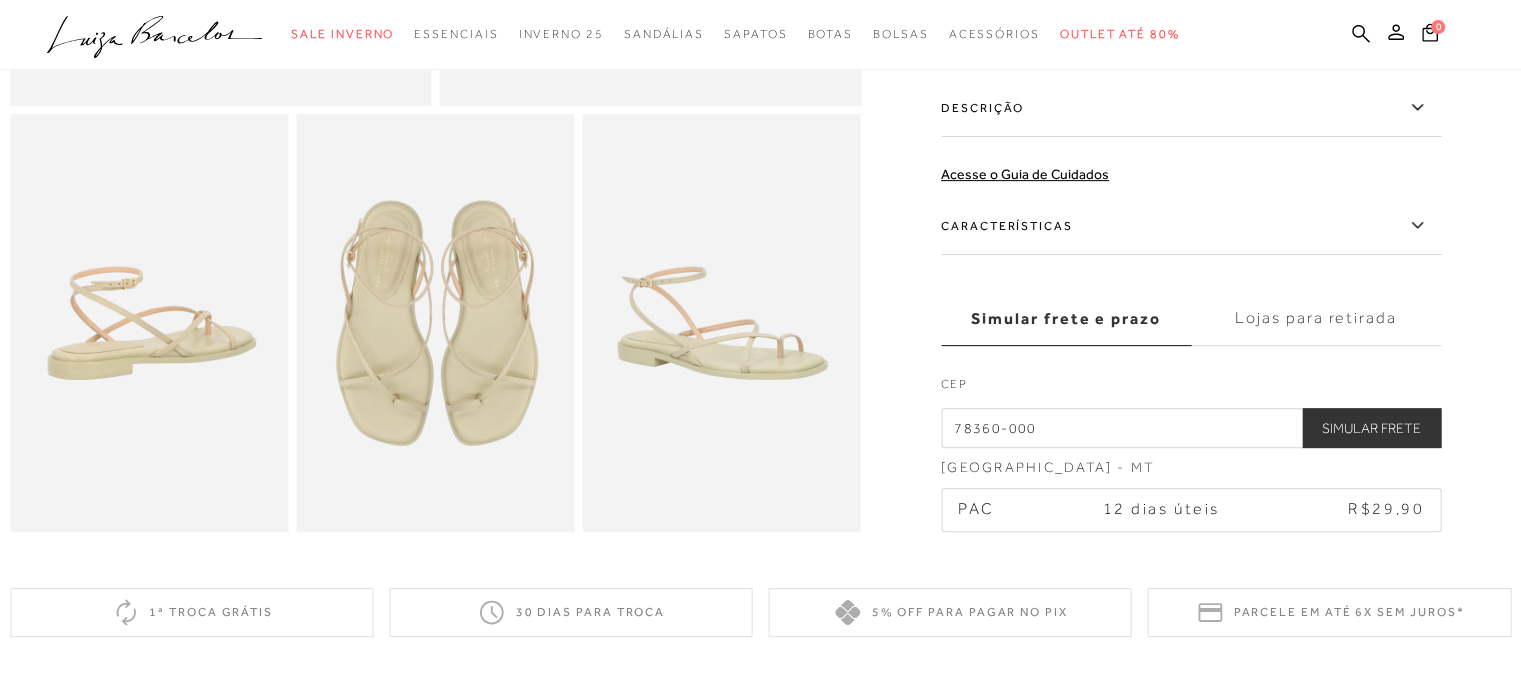 scroll, scrollTop: 661, scrollLeft: 0, axis: vertical 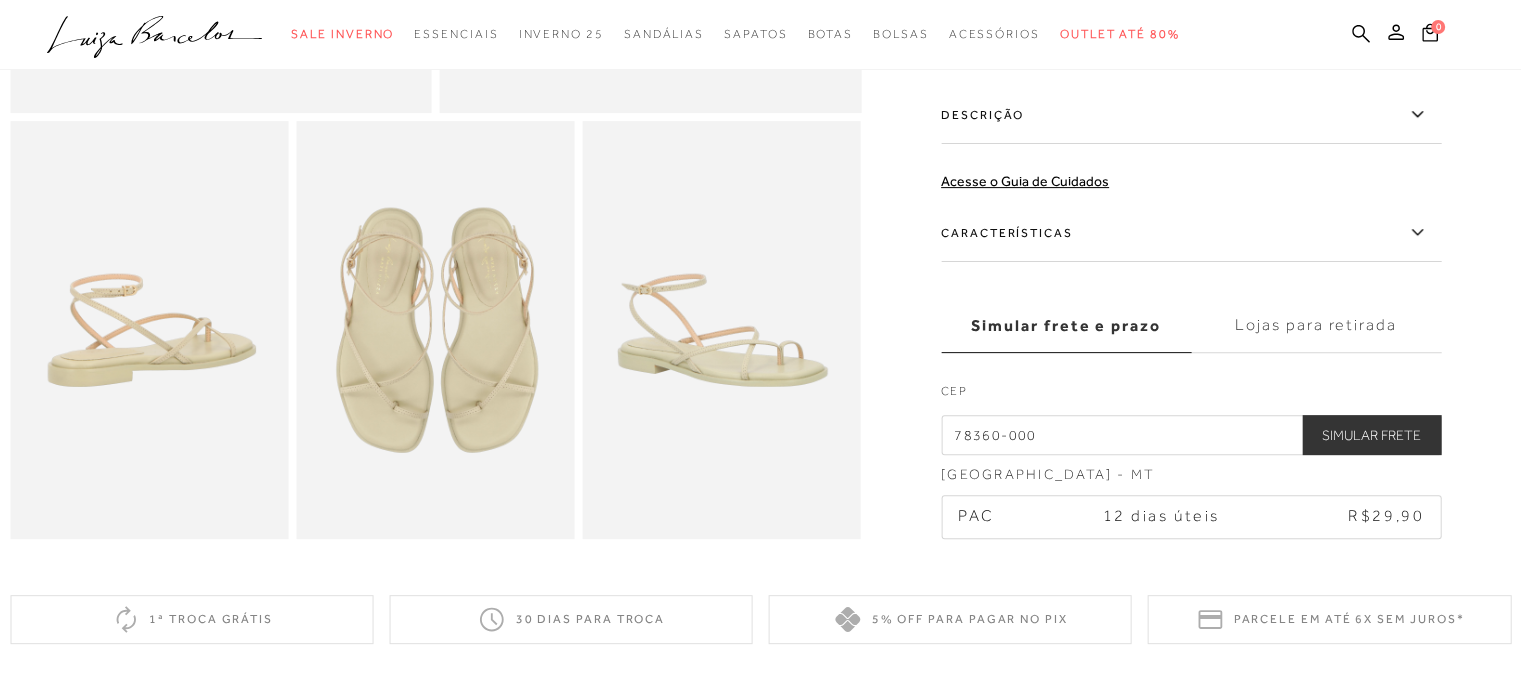 click on "Lojas para retirada" at bounding box center [1316, 326] 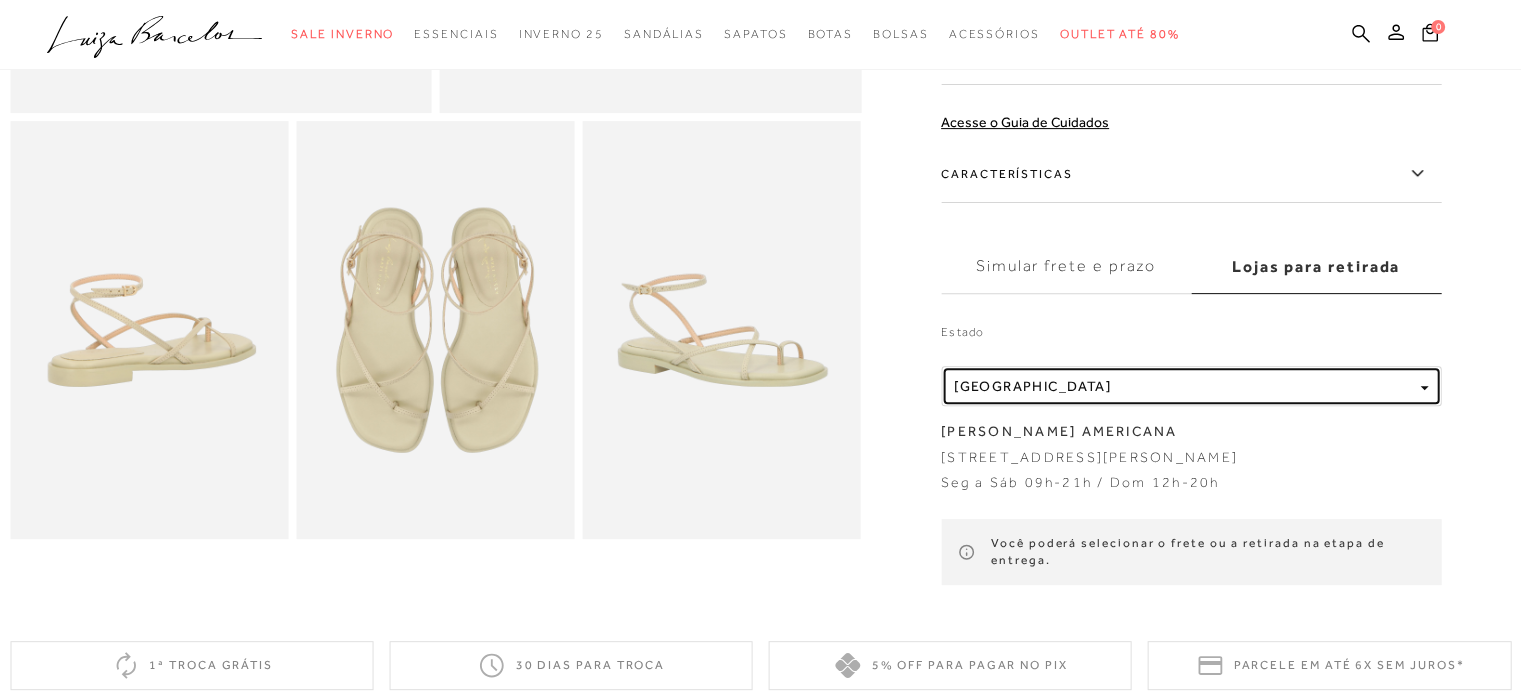 click on "Localidade
São Paulo" at bounding box center (1183, 386) 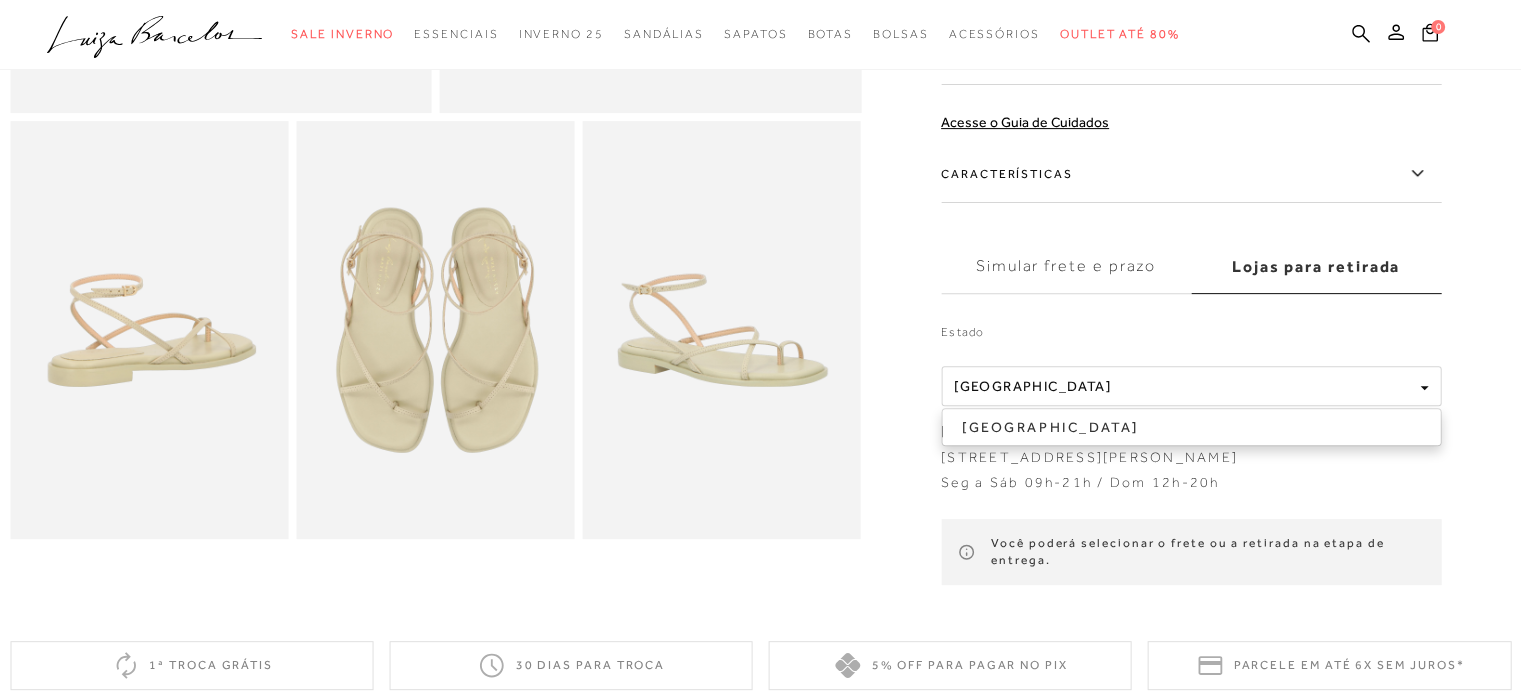 click at bounding box center [760, 33] 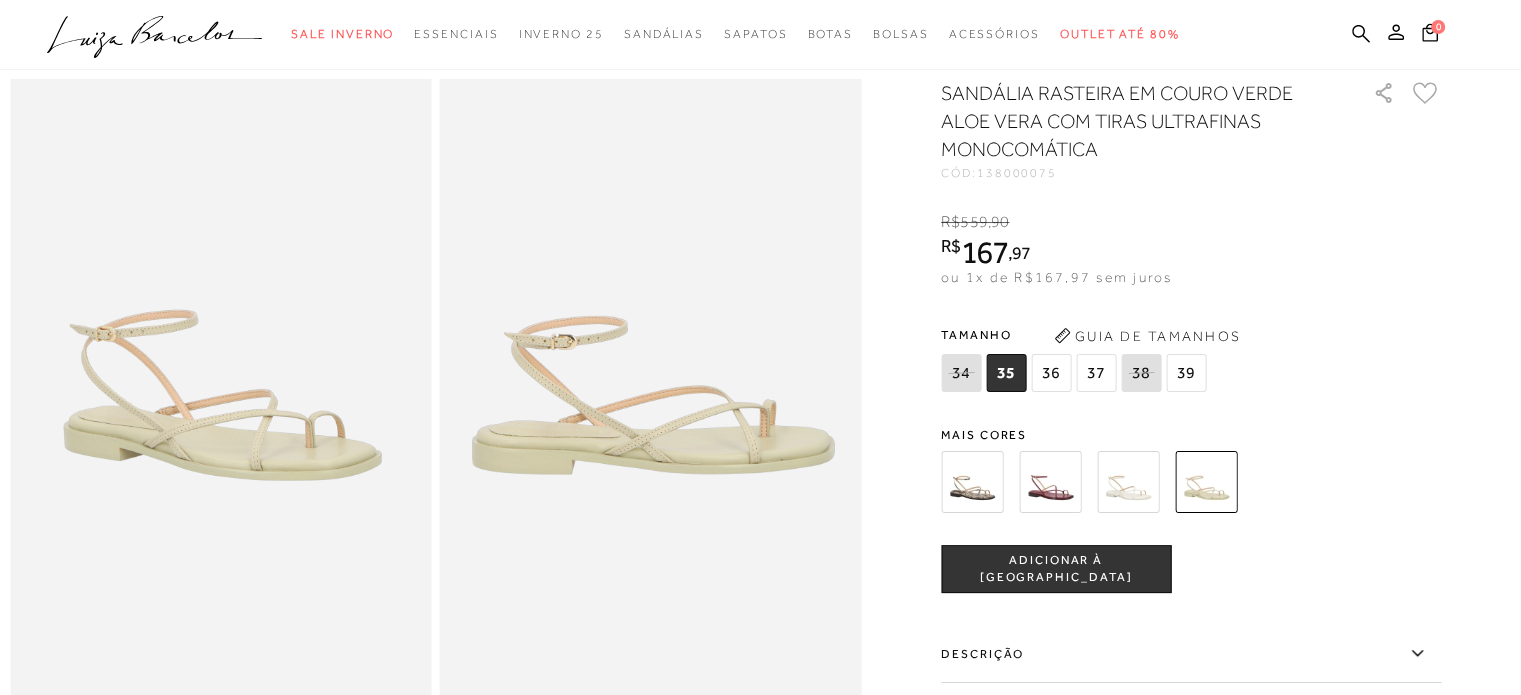 scroll, scrollTop: 47, scrollLeft: 0, axis: vertical 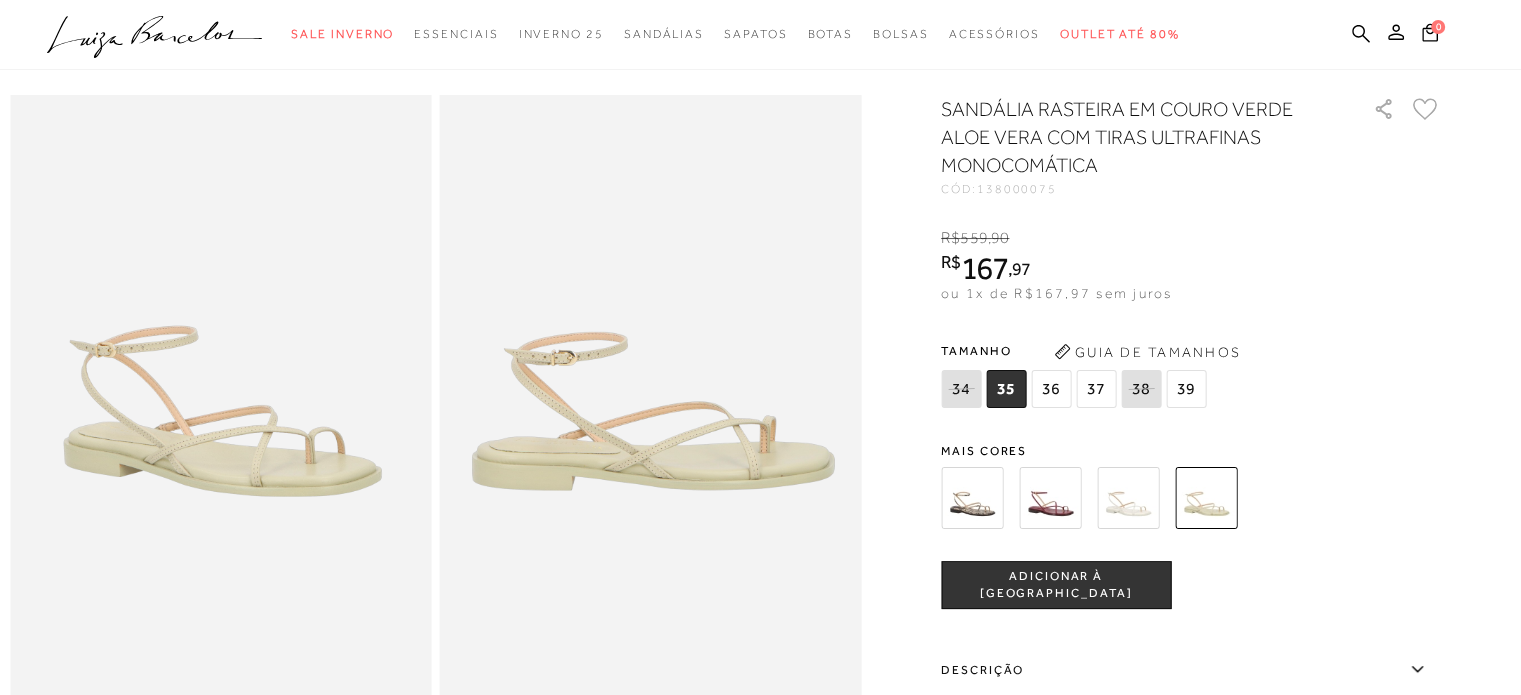 click at bounding box center [1050, 498] 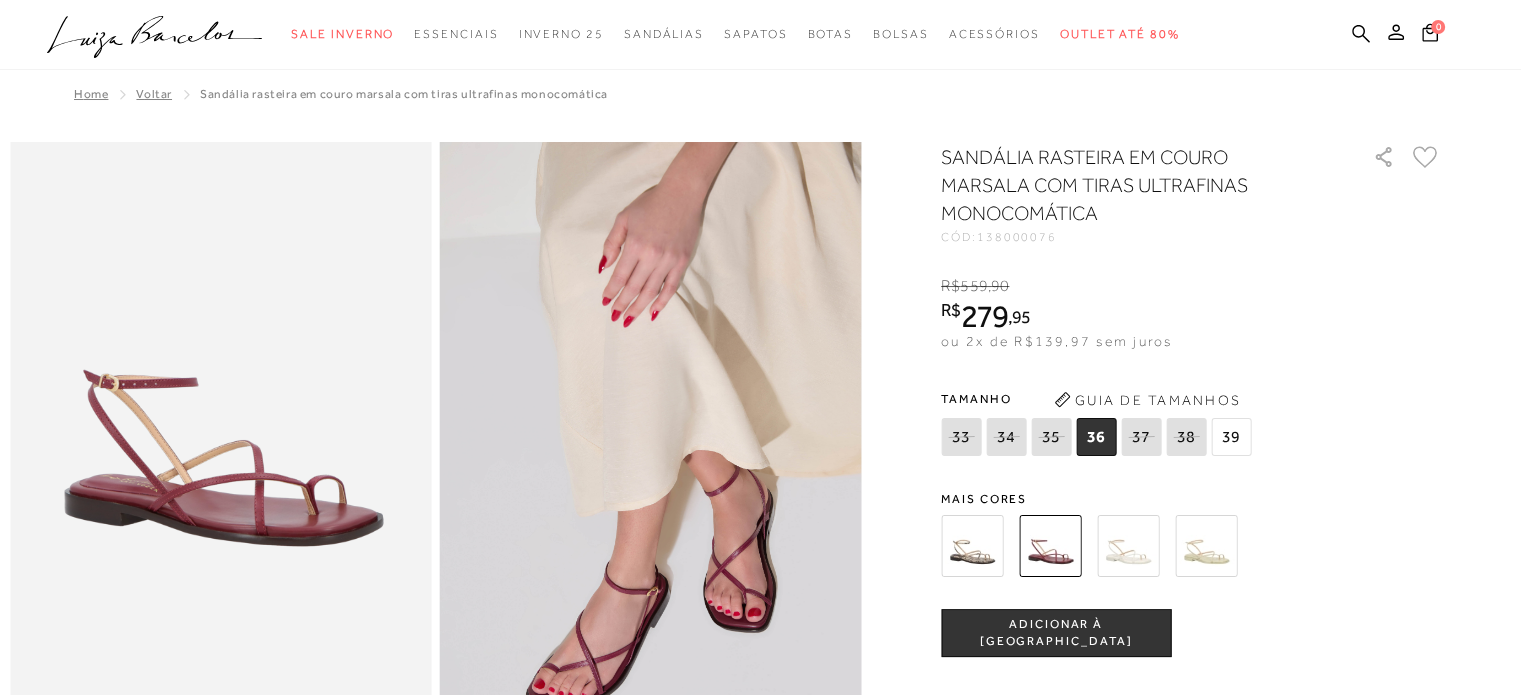 scroll, scrollTop: 0, scrollLeft: 0, axis: both 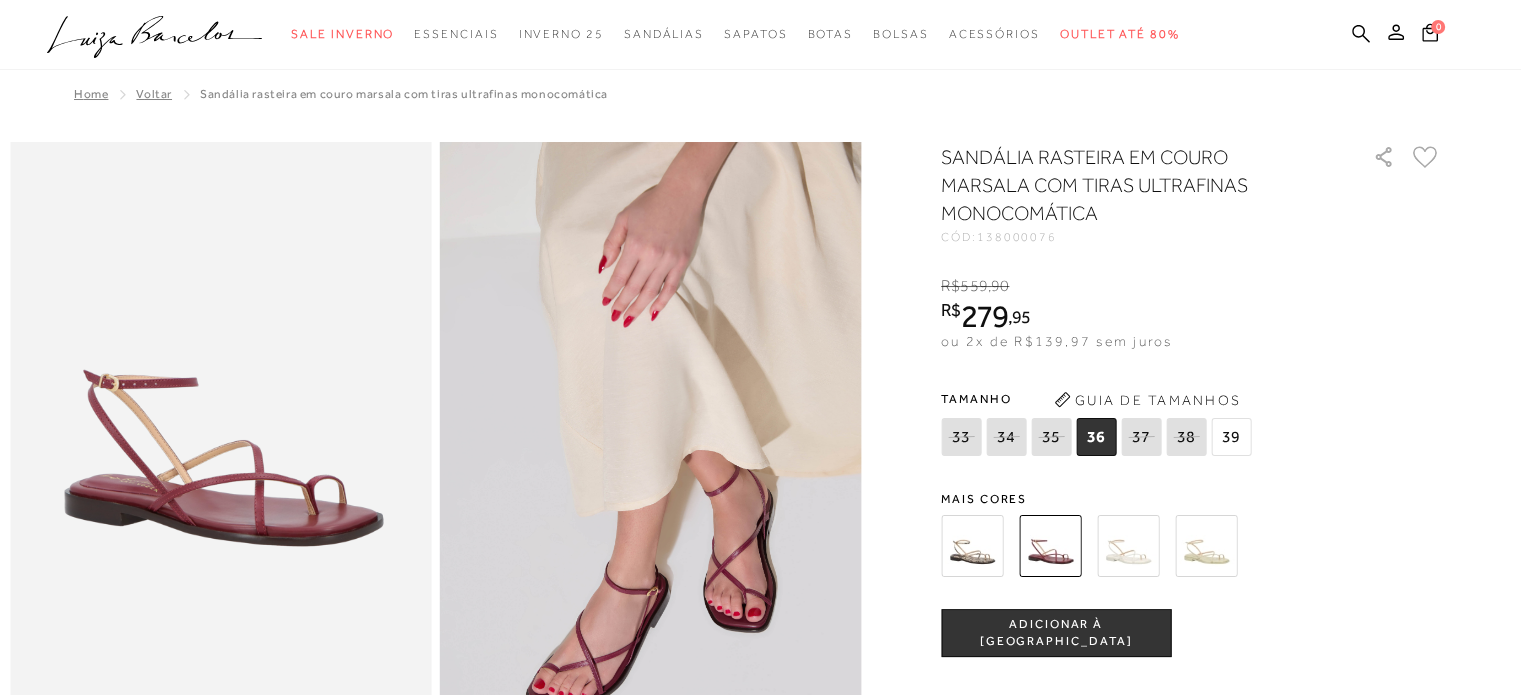click at bounding box center [972, 546] 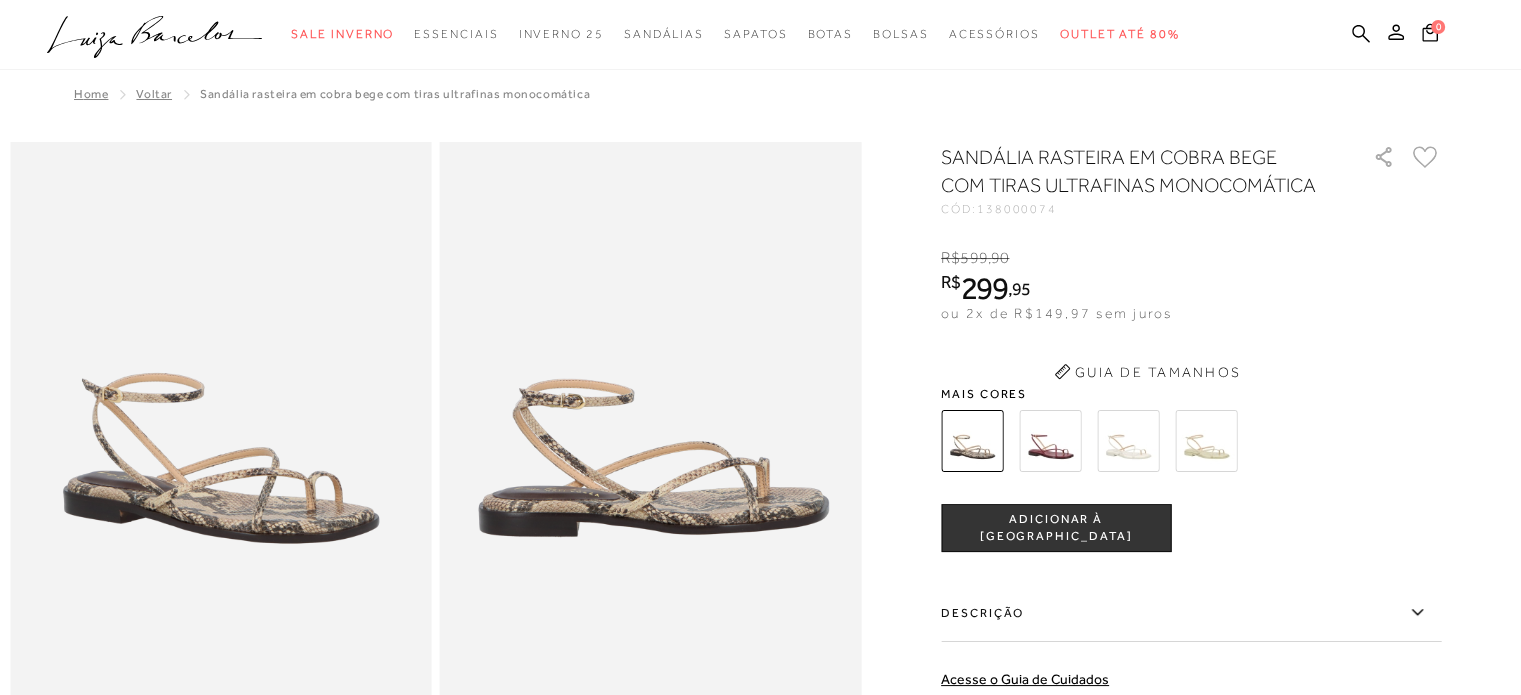 scroll, scrollTop: 0, scrollLeft: 0, axis: both 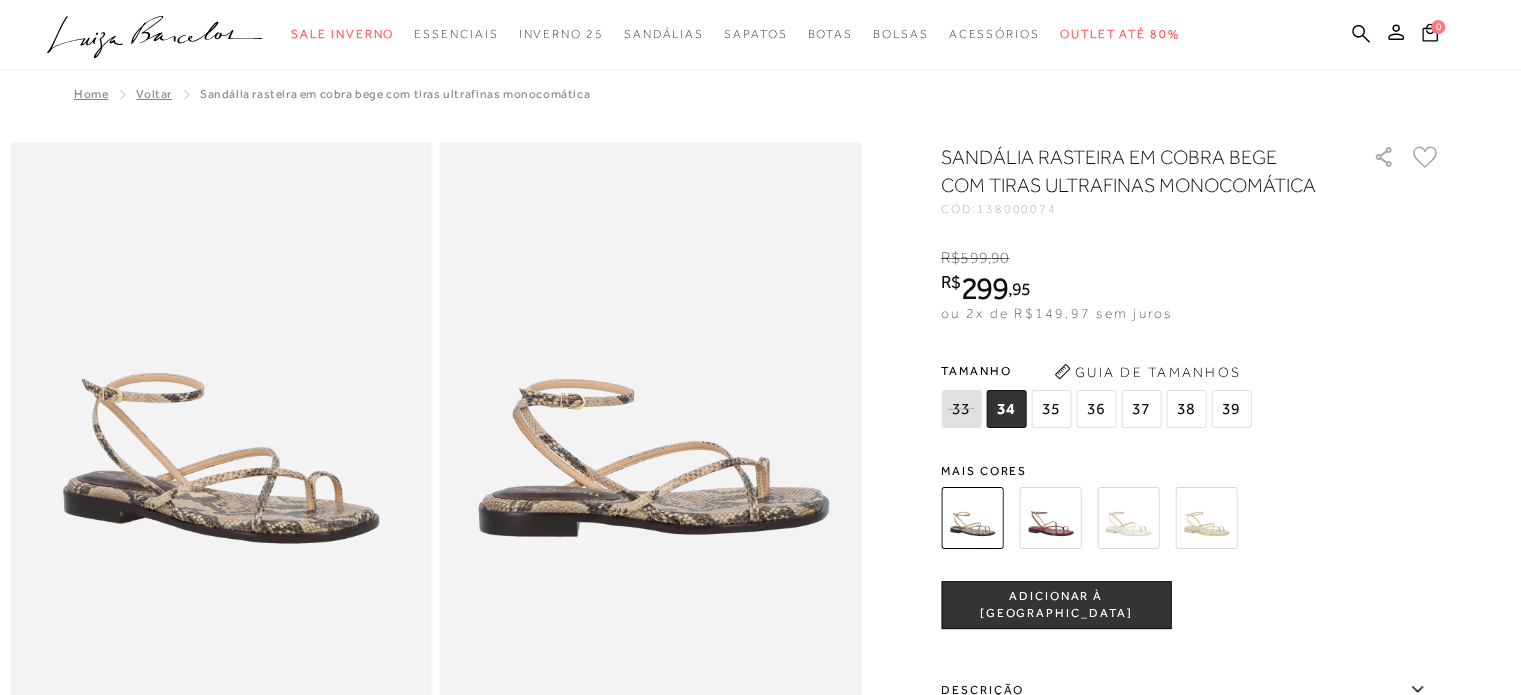 click at bounding box center (1206, 518) 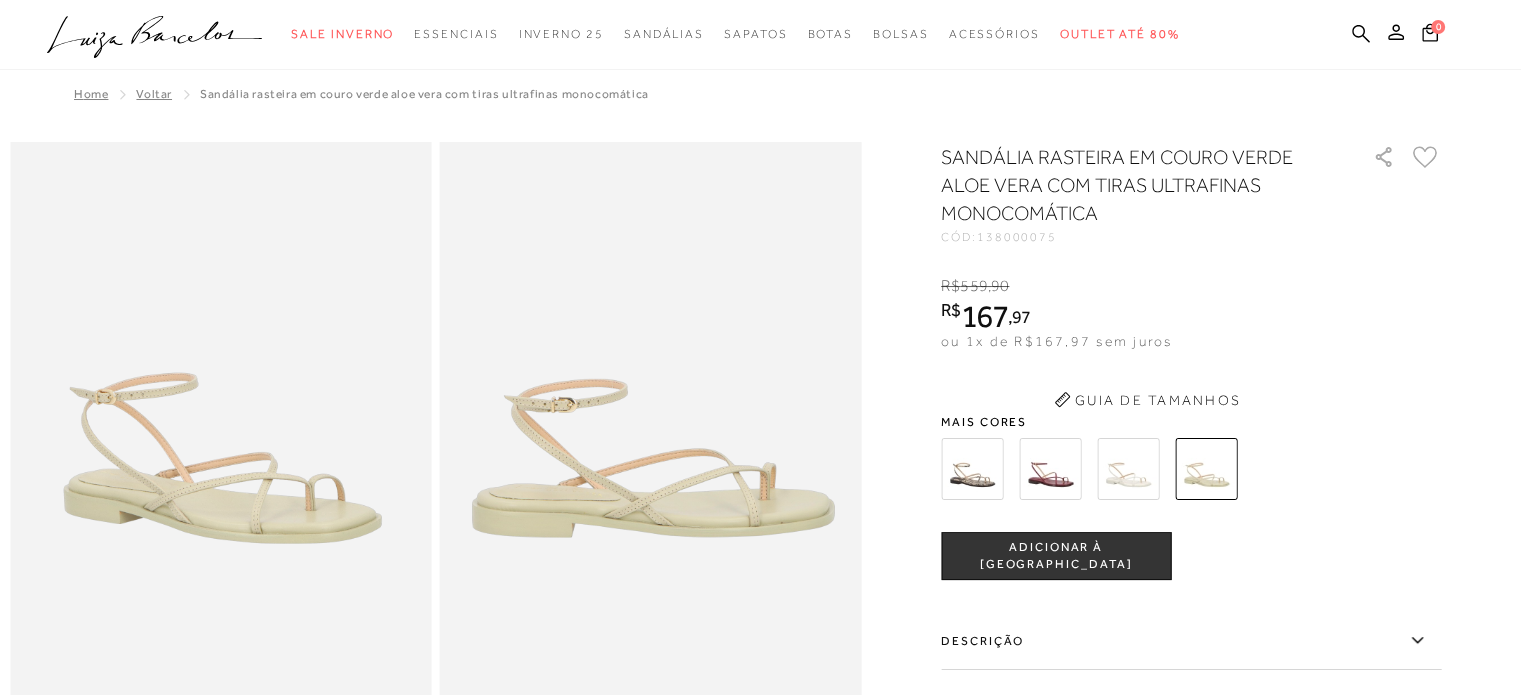 scroll, scrollTop: 0, scrollLeft: 0, axis: both 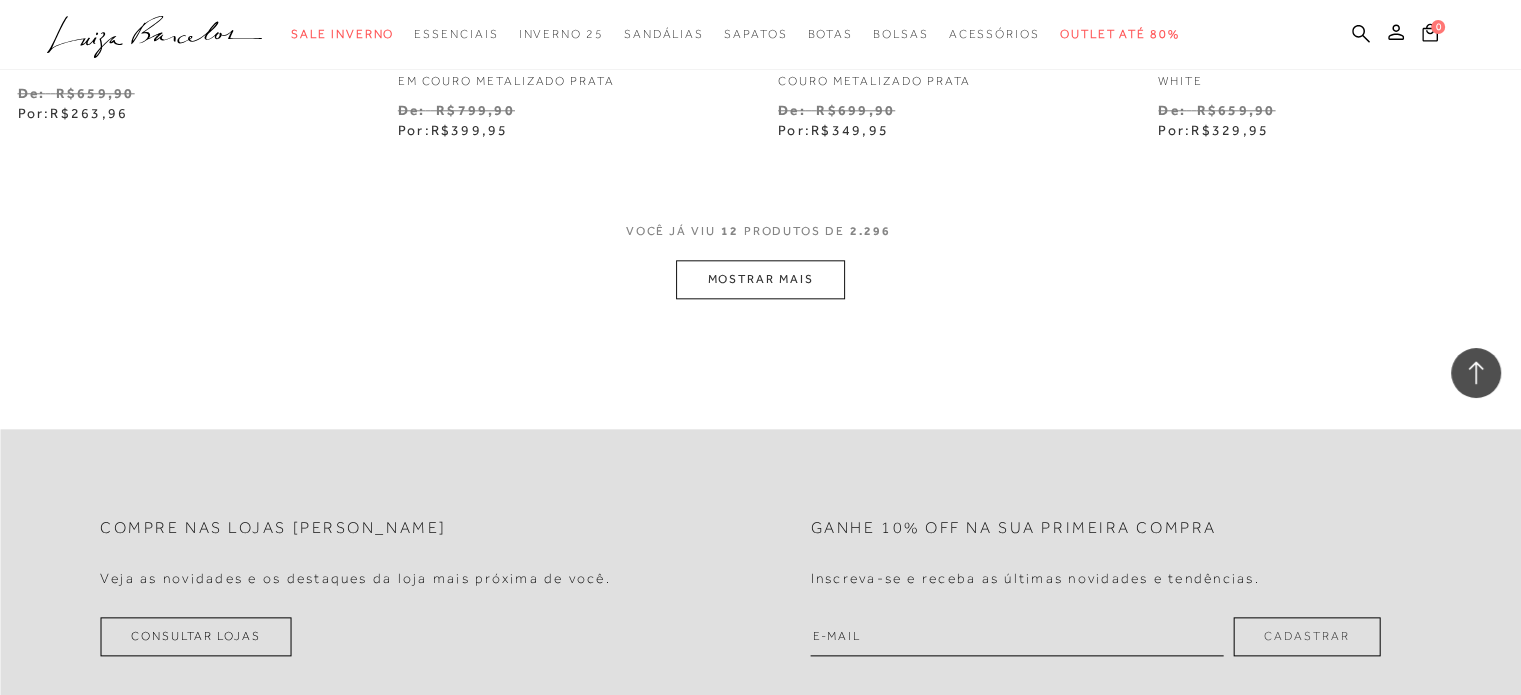 click on "MOSTRAR MAIS" at bounding box center [760, 279] 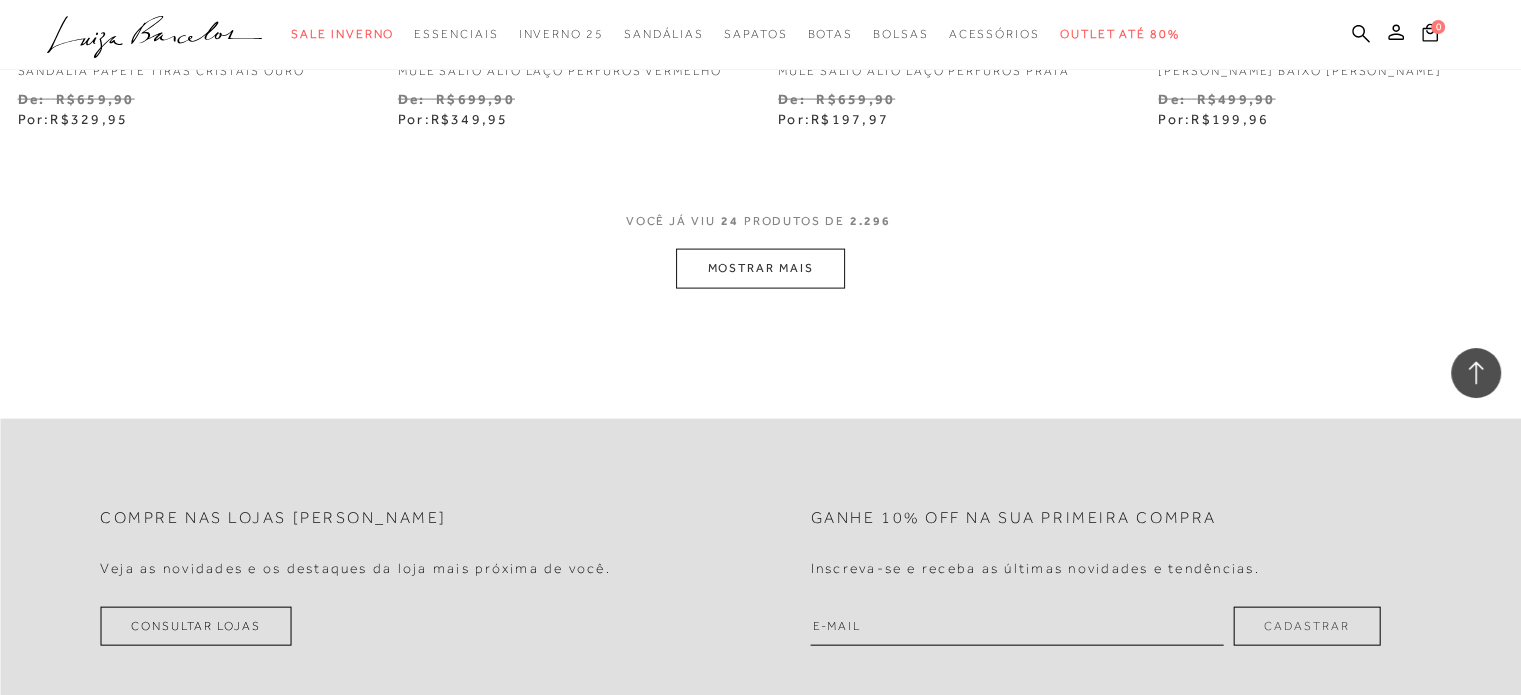 scroll, scrollTop: 4416, scrollLeft: 0, axis: vertical 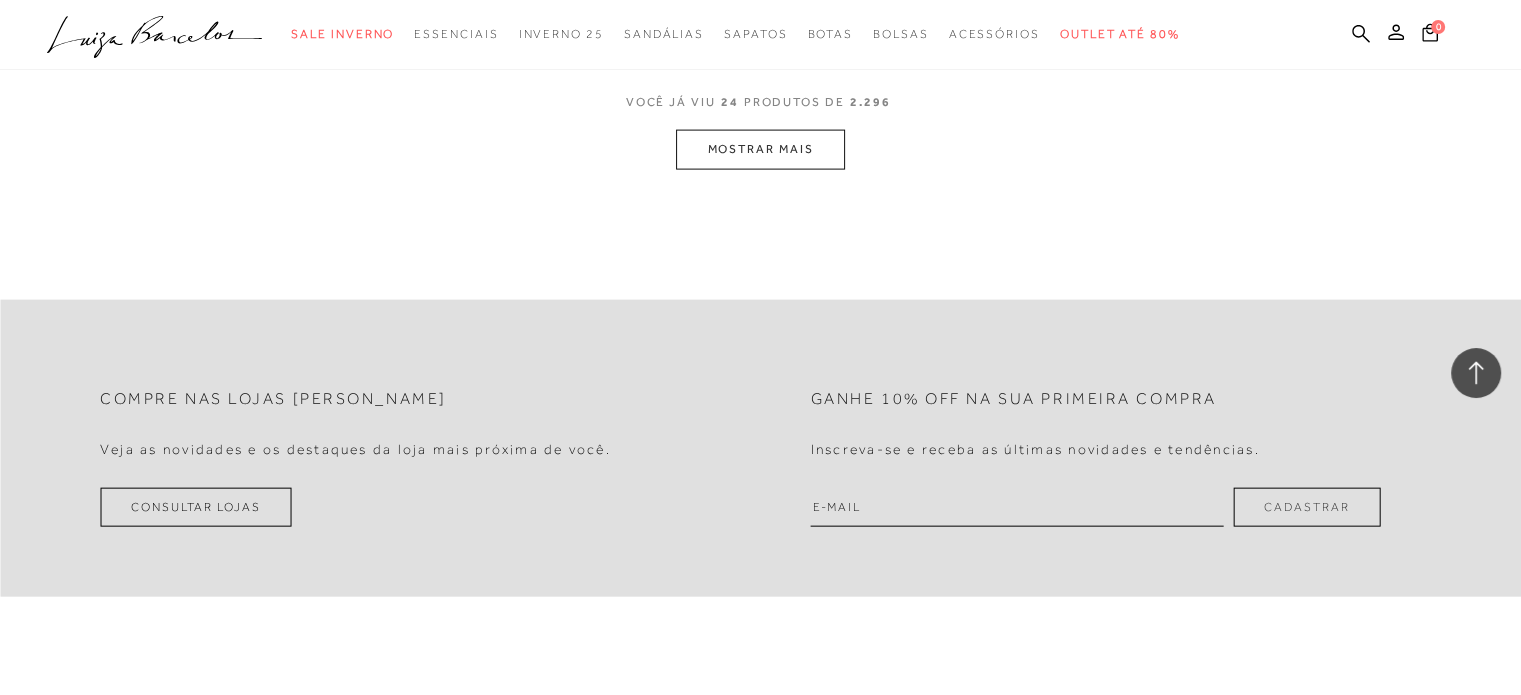 click on "MOSTRAR MAIS" at bounding box center (760, 149) 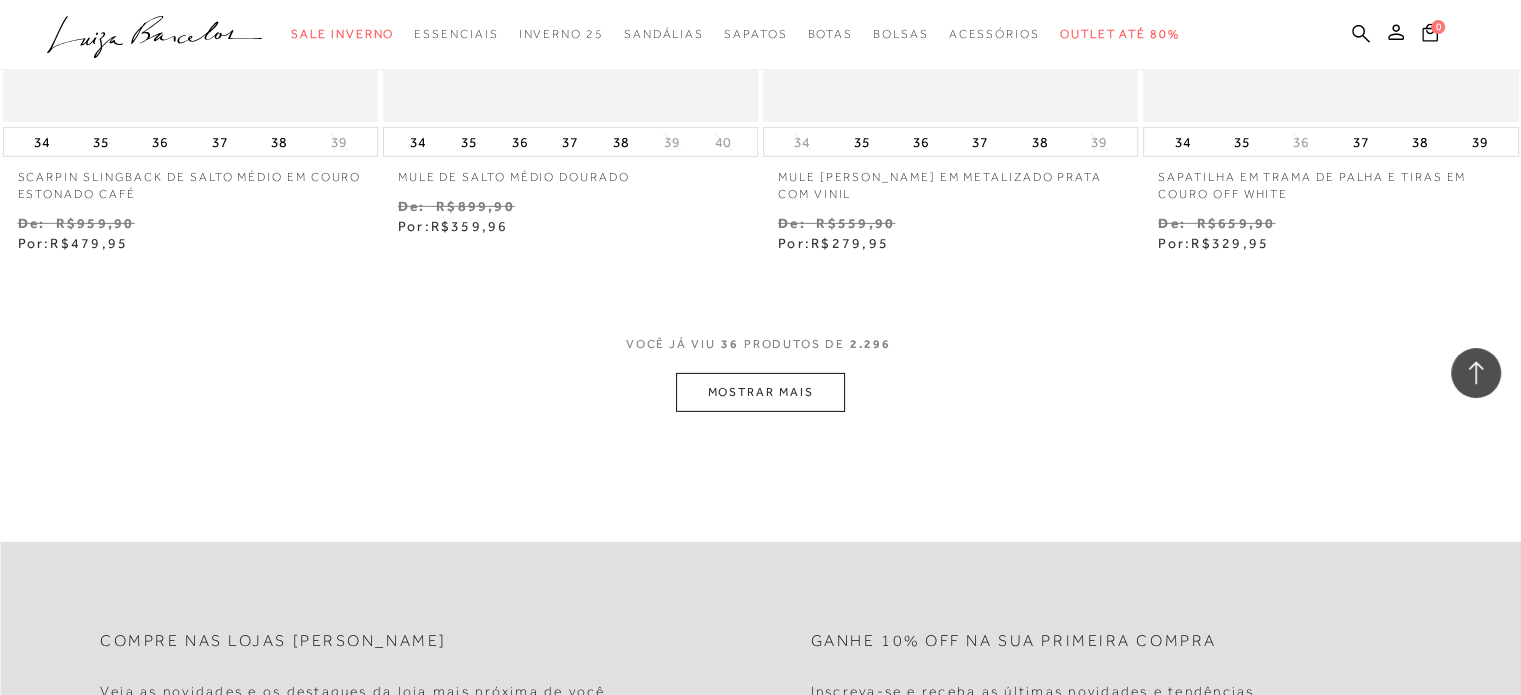 scroll, scrollTop: 6372, scrollLeft: 0, axis: vertical 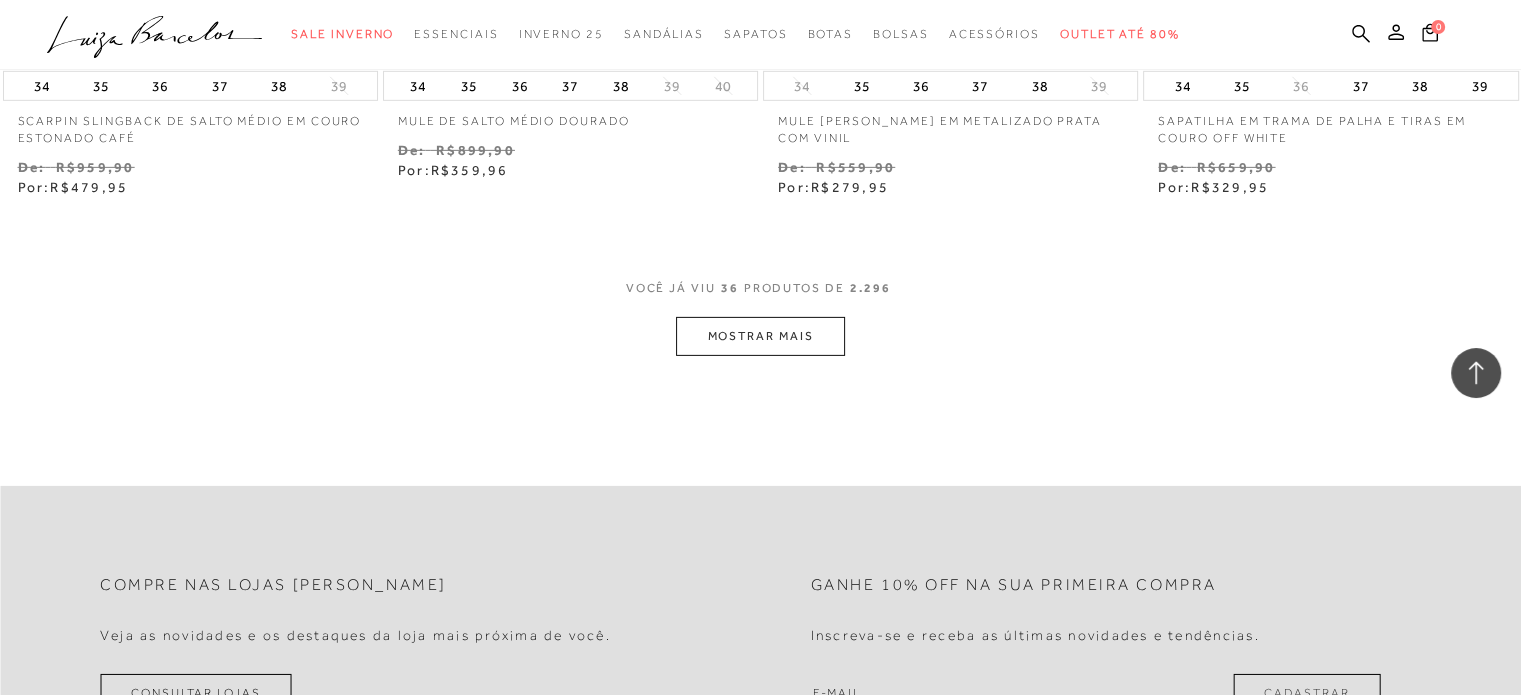click on "MOSTRAR MAIS" at bounding box center [760, 336] 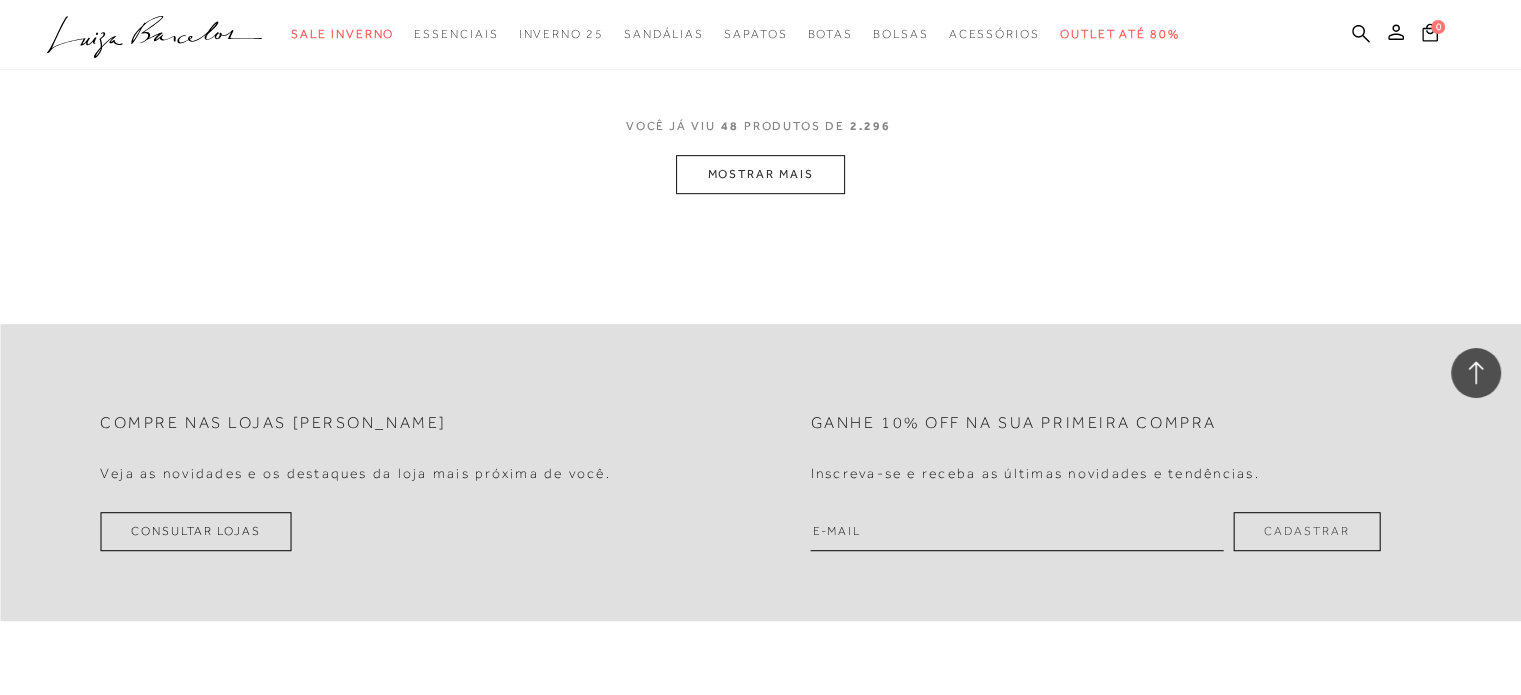 scroll, scrollTop: 8724, scrollLeft: 0, axis: vertical 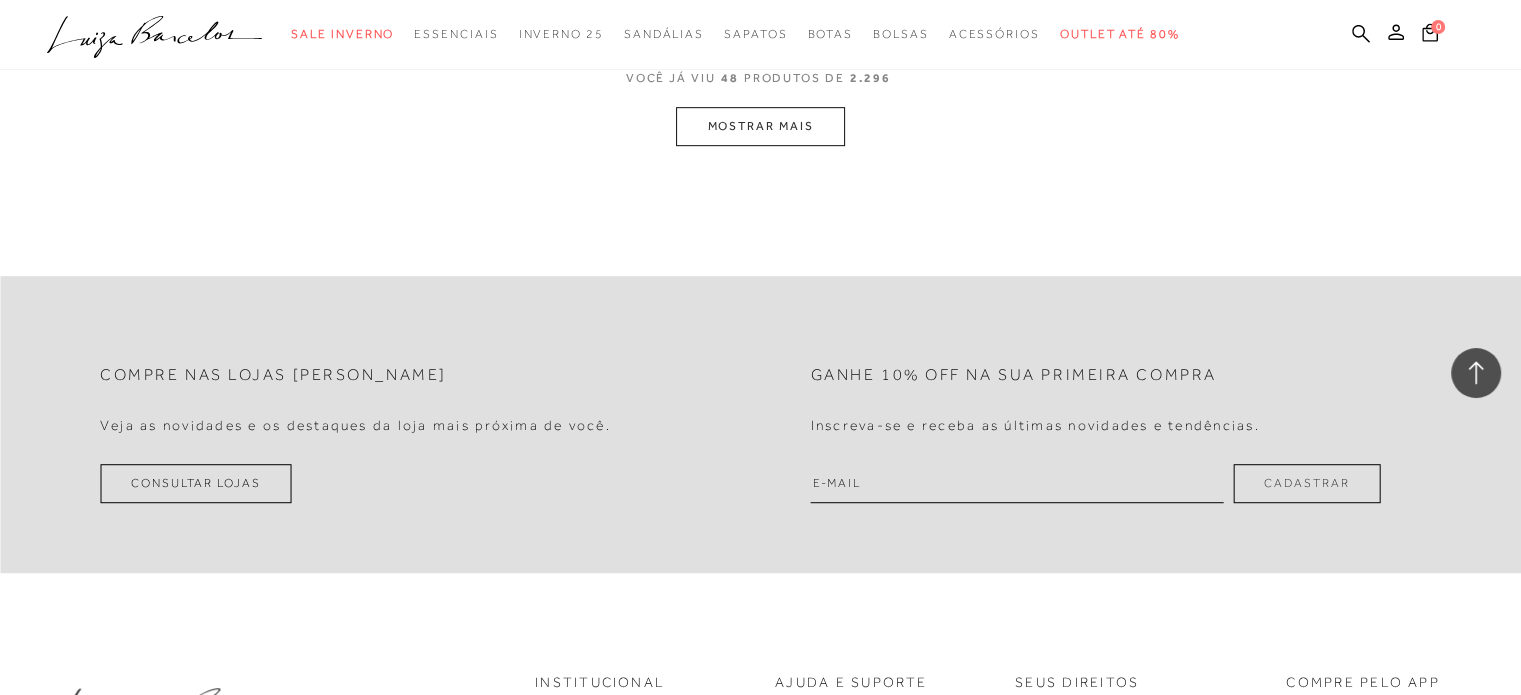 click on "MOSTRAR MAIS" at bounding box center (760, 126) 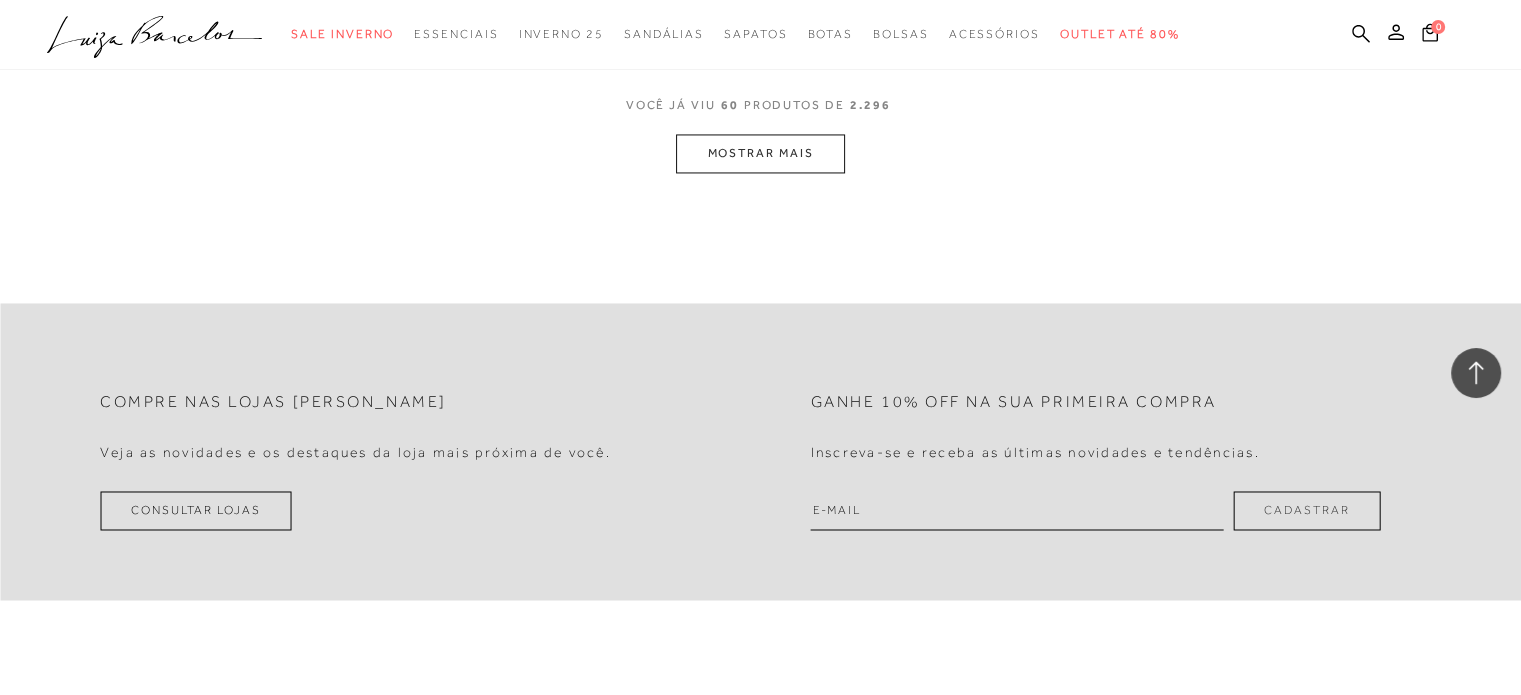 scroll, scrollTop: 10882, scrollLeft: 0, axis: vertical 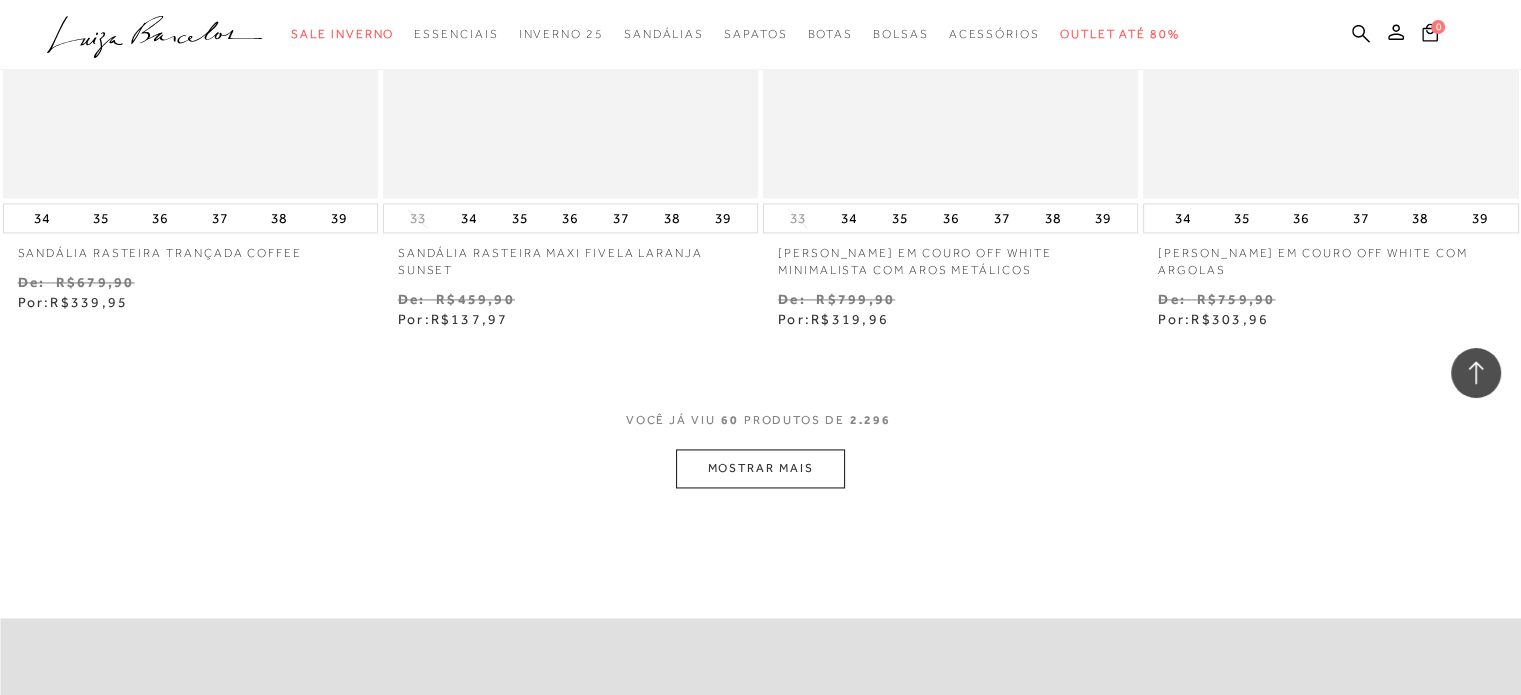 click on "MOSTRAR MAIS" at bounding box center (760, 468) 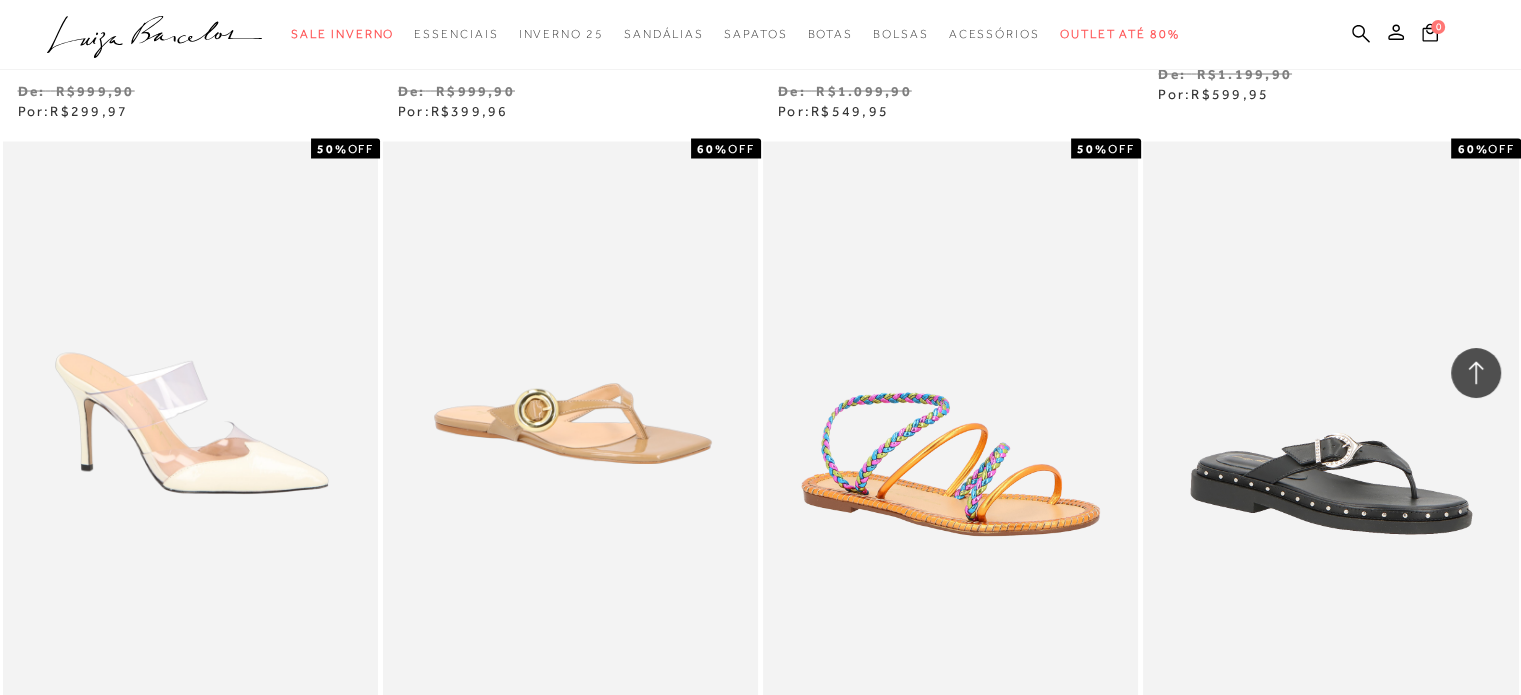 scroll, scrollTop: 11480, scrollLeft: 0, axis: vertical 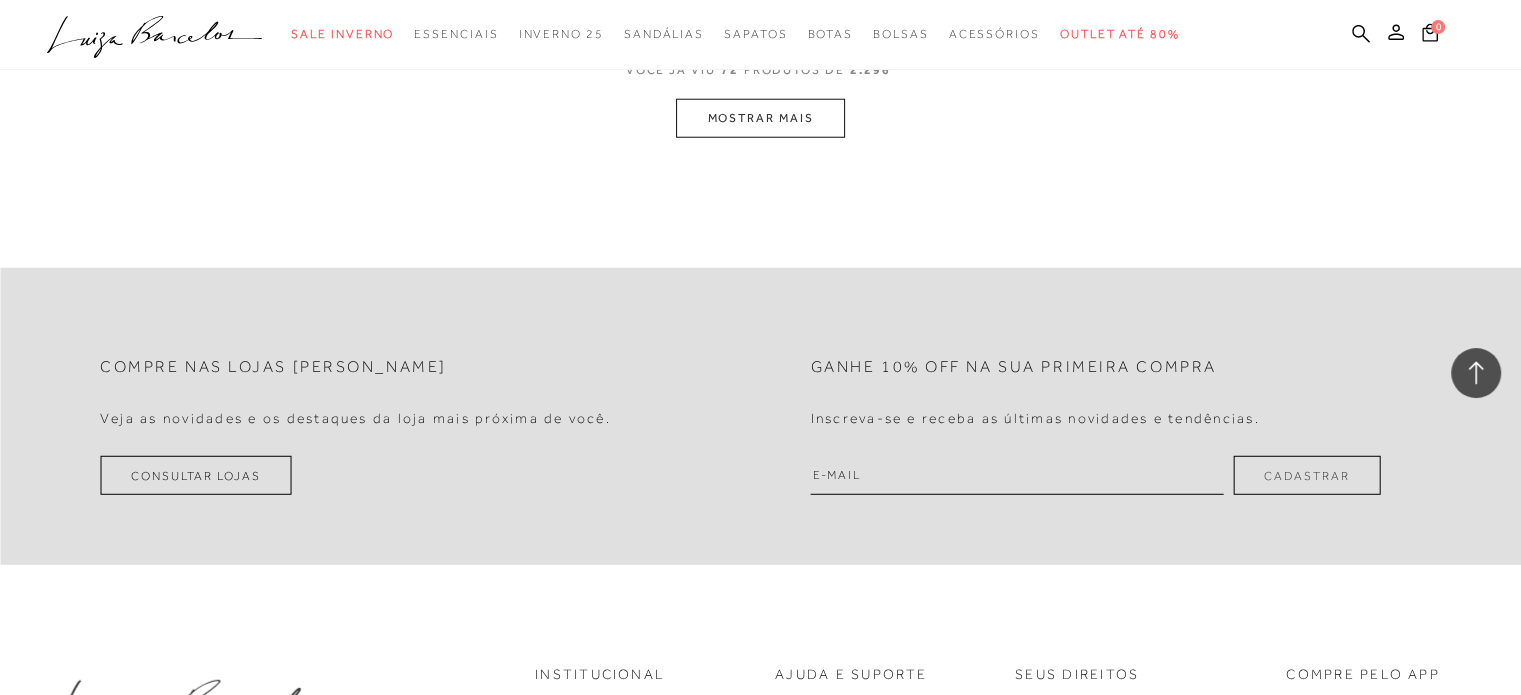 click on "MOSTRAR MAIS" at bounding box center (760, 118) 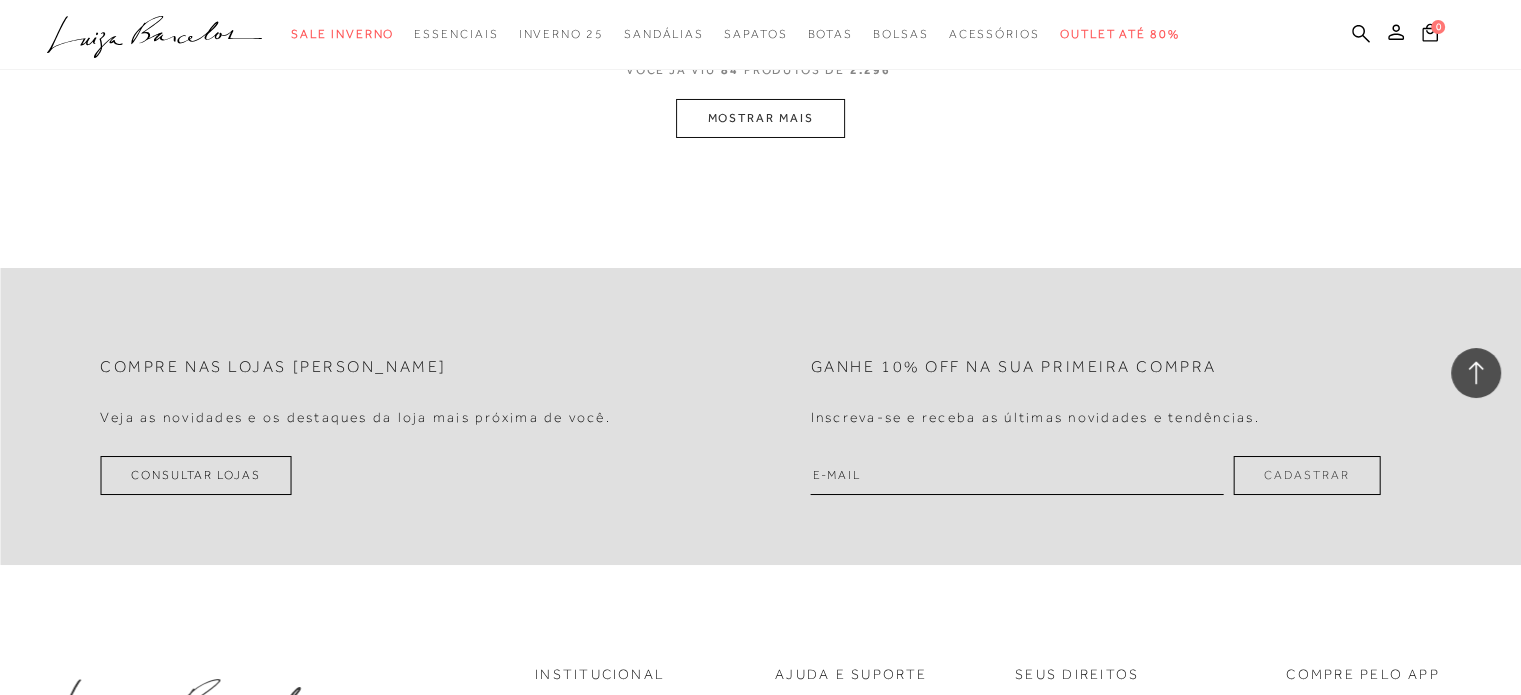 scroll, scrollTop: 15159, scrollLeft: 0, axis: vertical 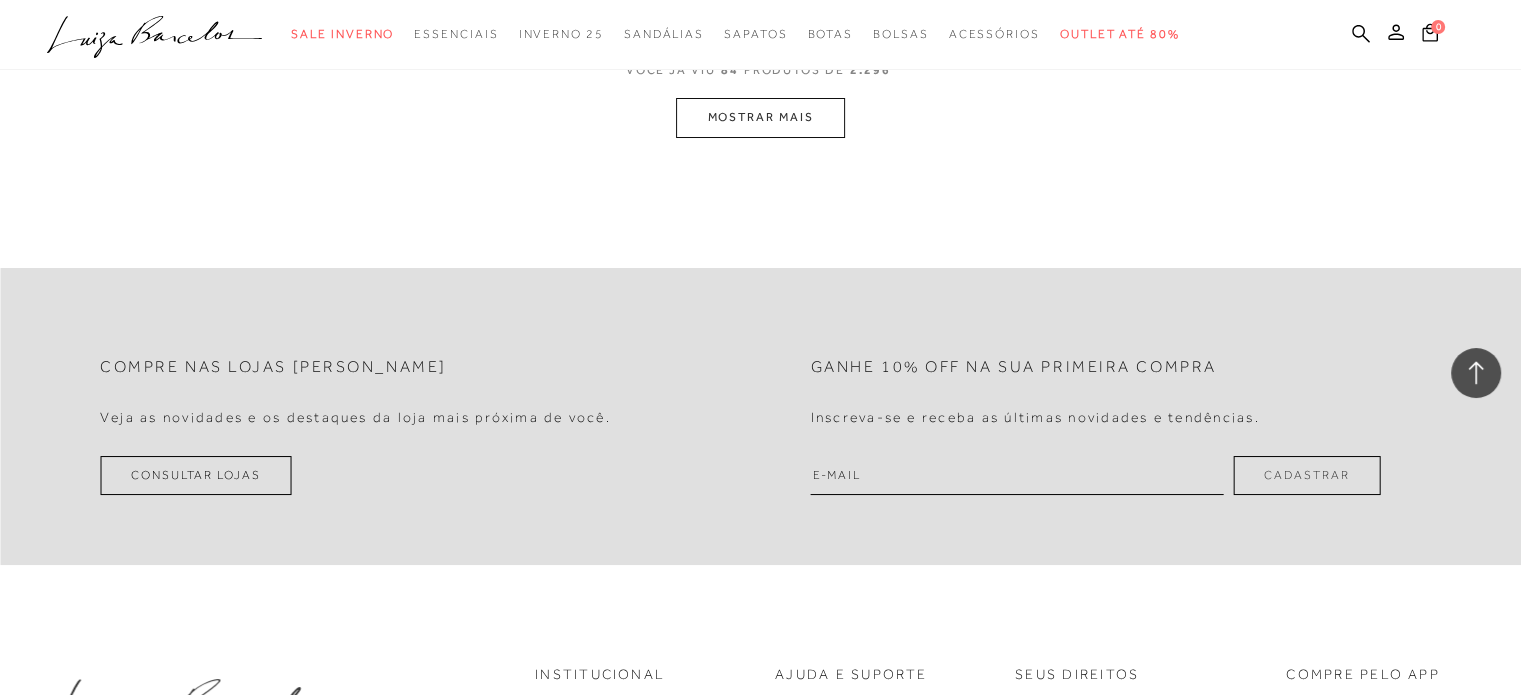 click on "MOSTRAR MAIS" at bounding box center (760, 117) 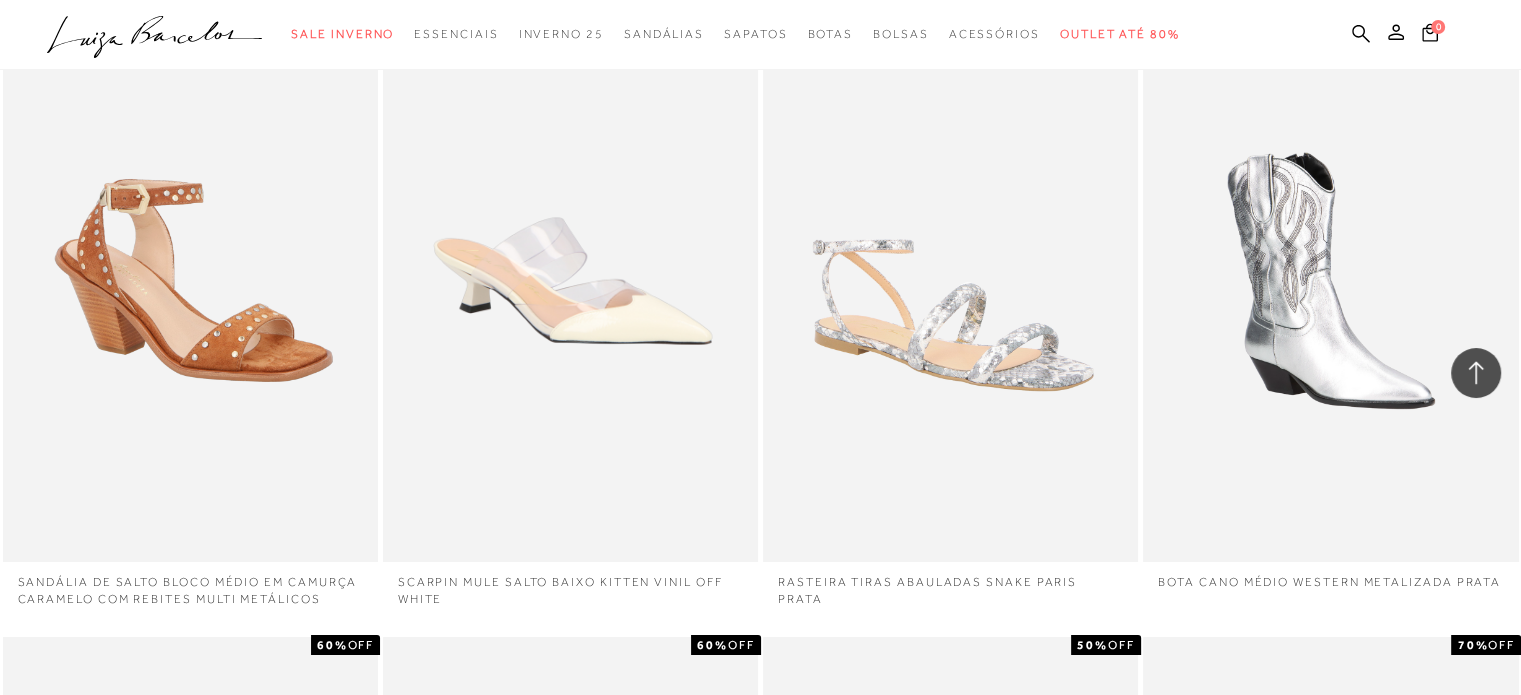 scroll, scrollTop: 17074, scrollLeft: 0, axis: vertical 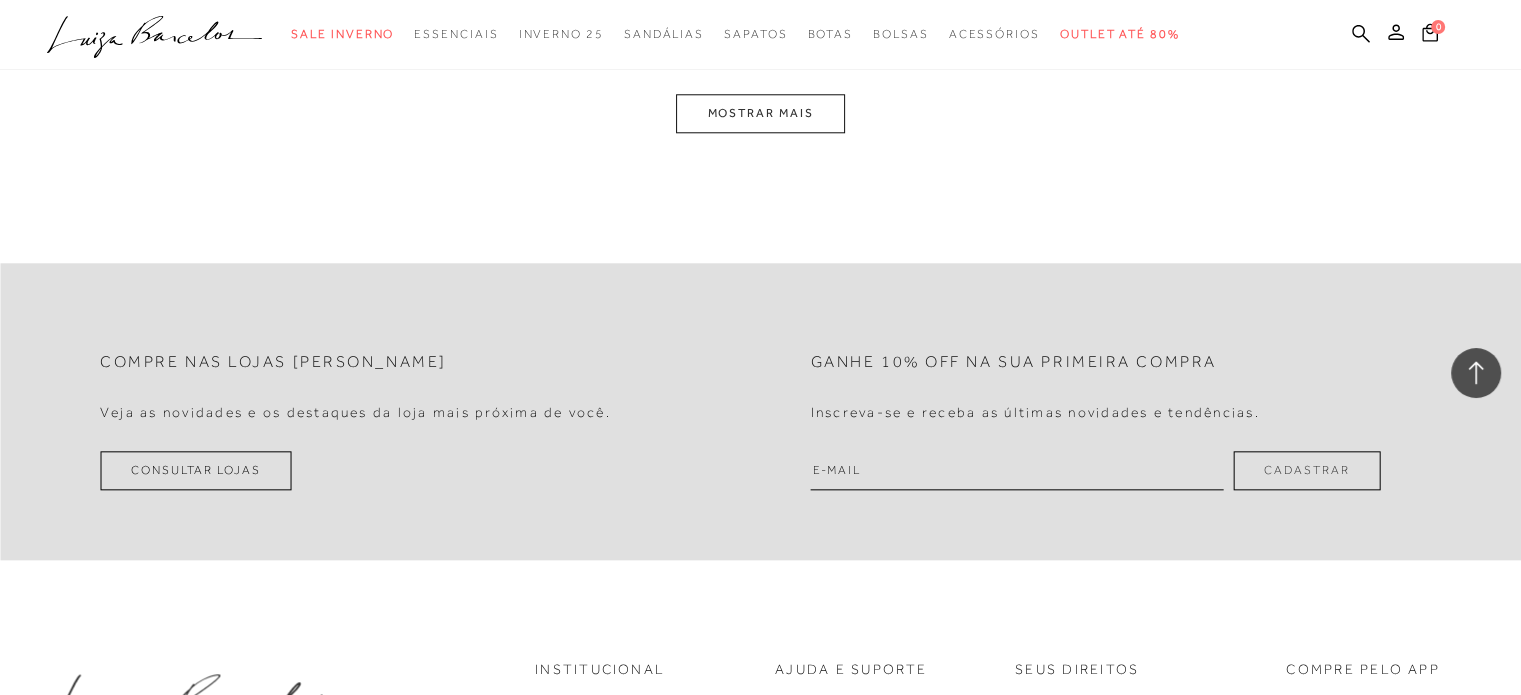 click on "MOSTRAR MAIS" at bounding box center (760, 113) 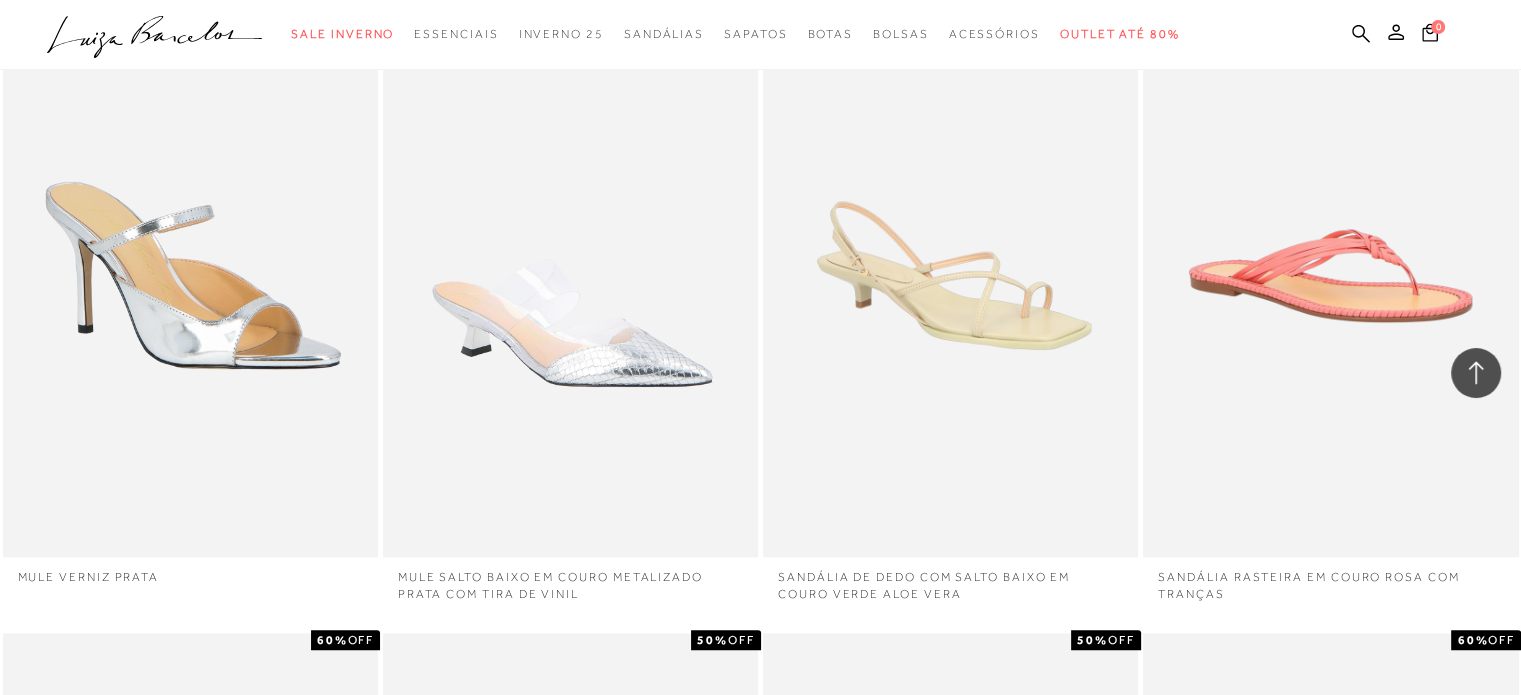 scroll, scrollTop: 19221, scrollLeft: 0, axis: vertical 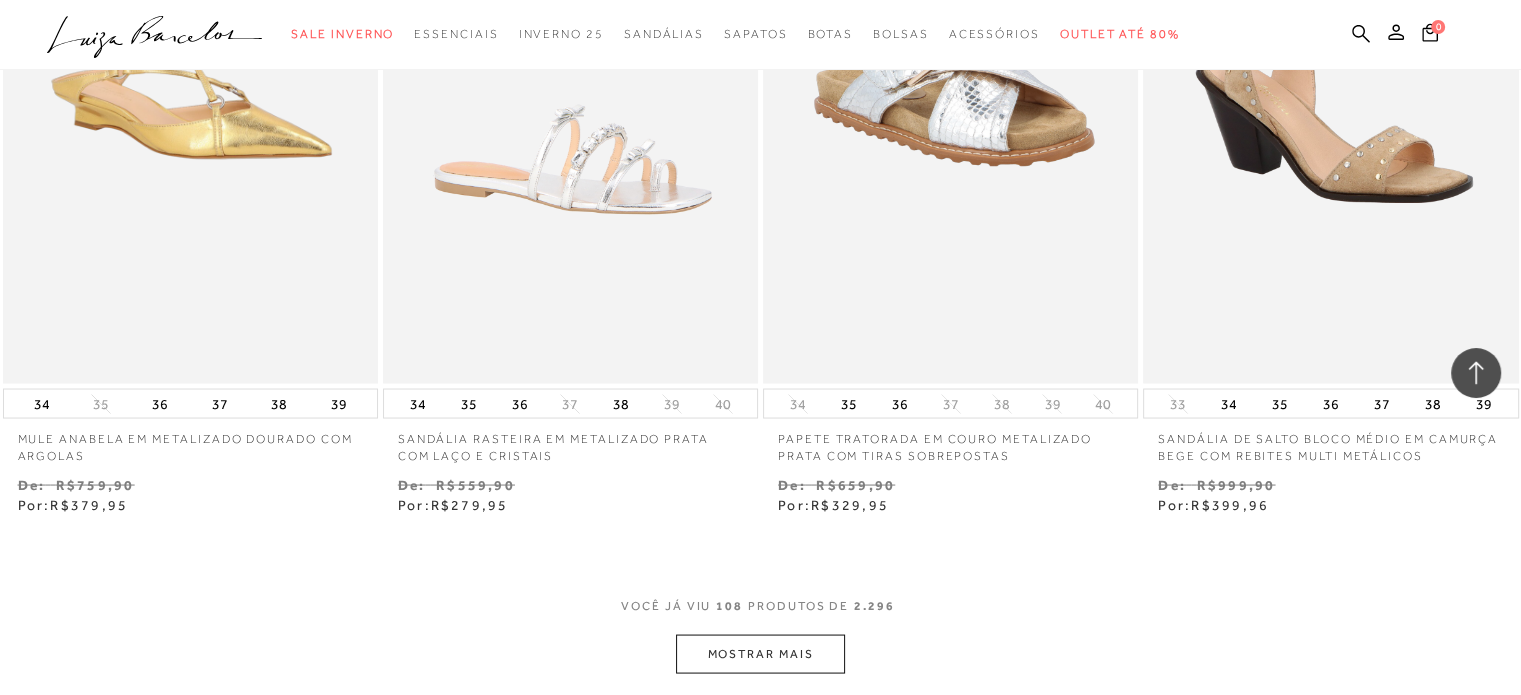 click on "MOSTRAR MAIS" at bounding box center [760, 653] 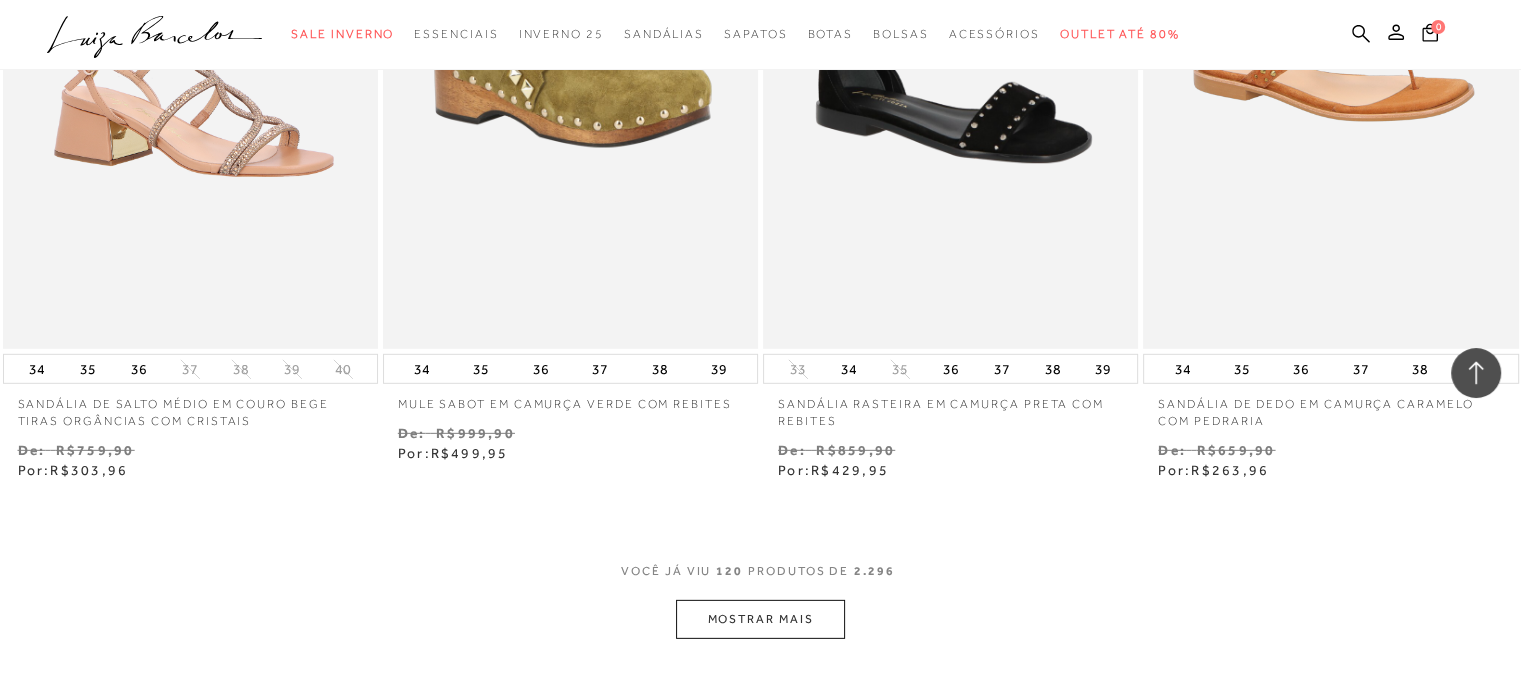 scroll, scrollTop: 21056, scrollLeft: 0, axis: vertical 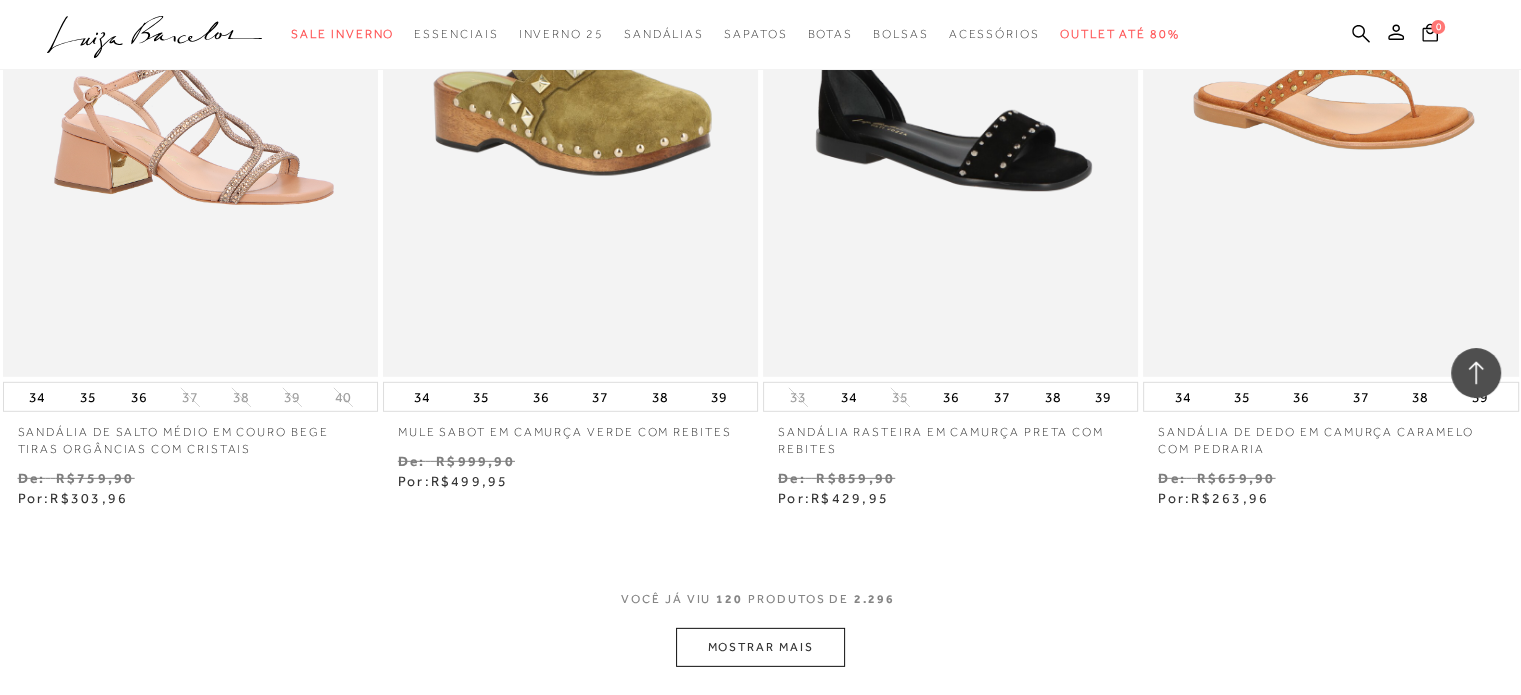 click on "MOSTRAR MAIS" at bounding box center (760, 647) 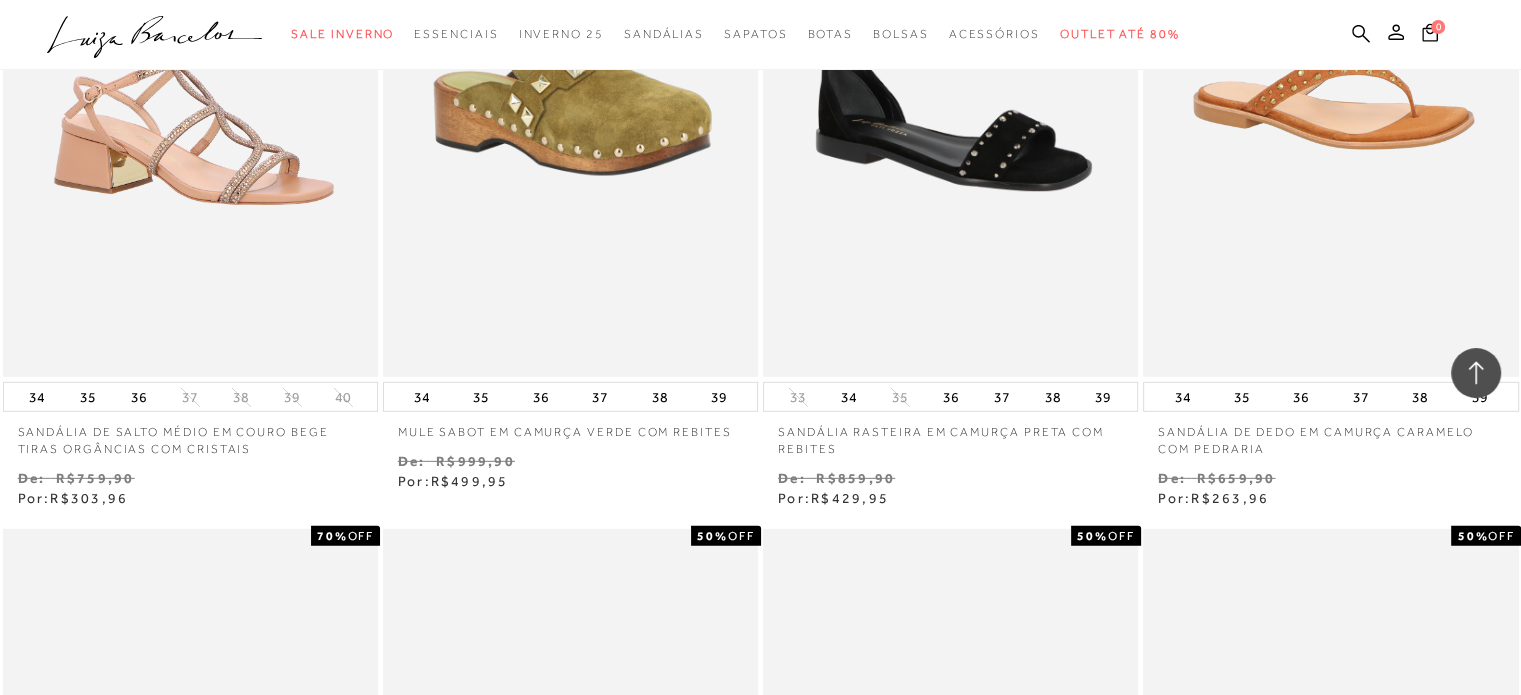 scroll, scrollTop: 20448, scrollLeft: 0, axis: vertical 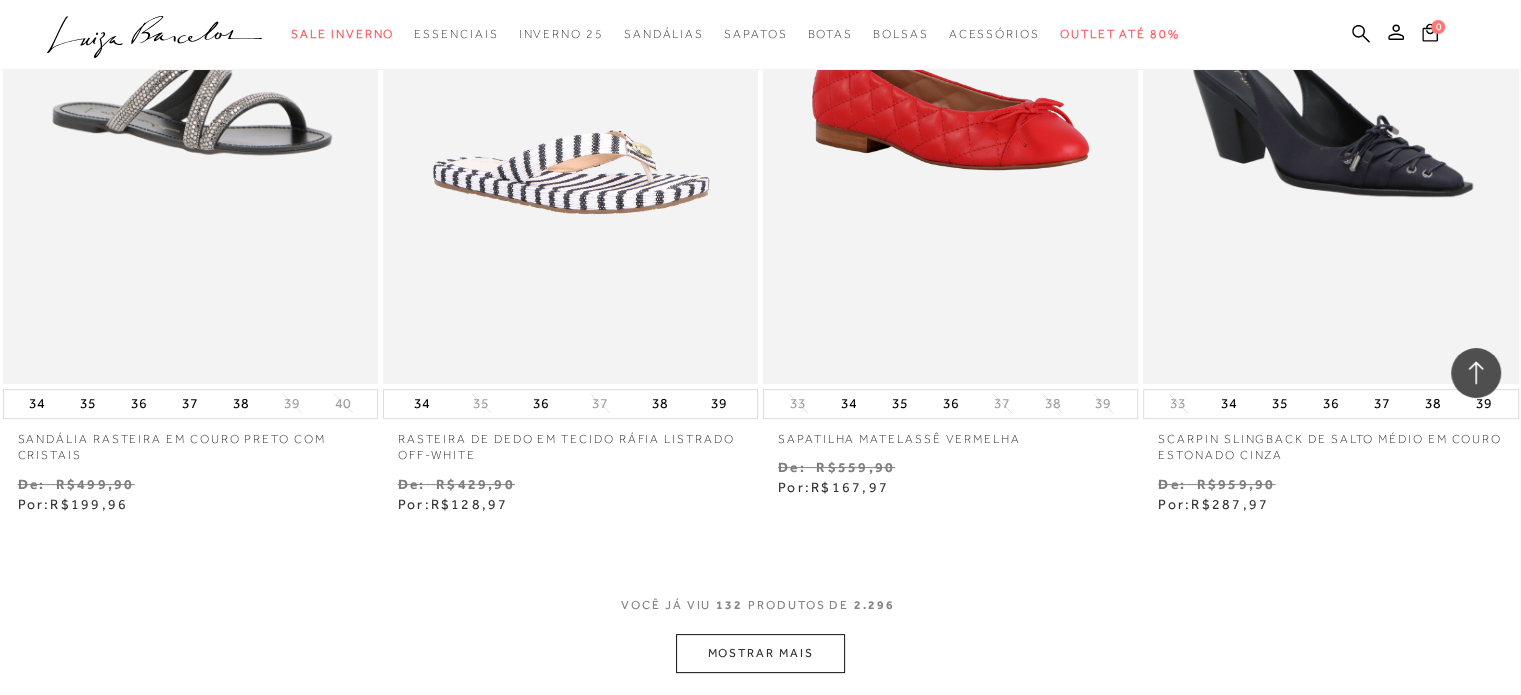 click on "MOSTRAR MAIS" at bounding box center (760, 653) 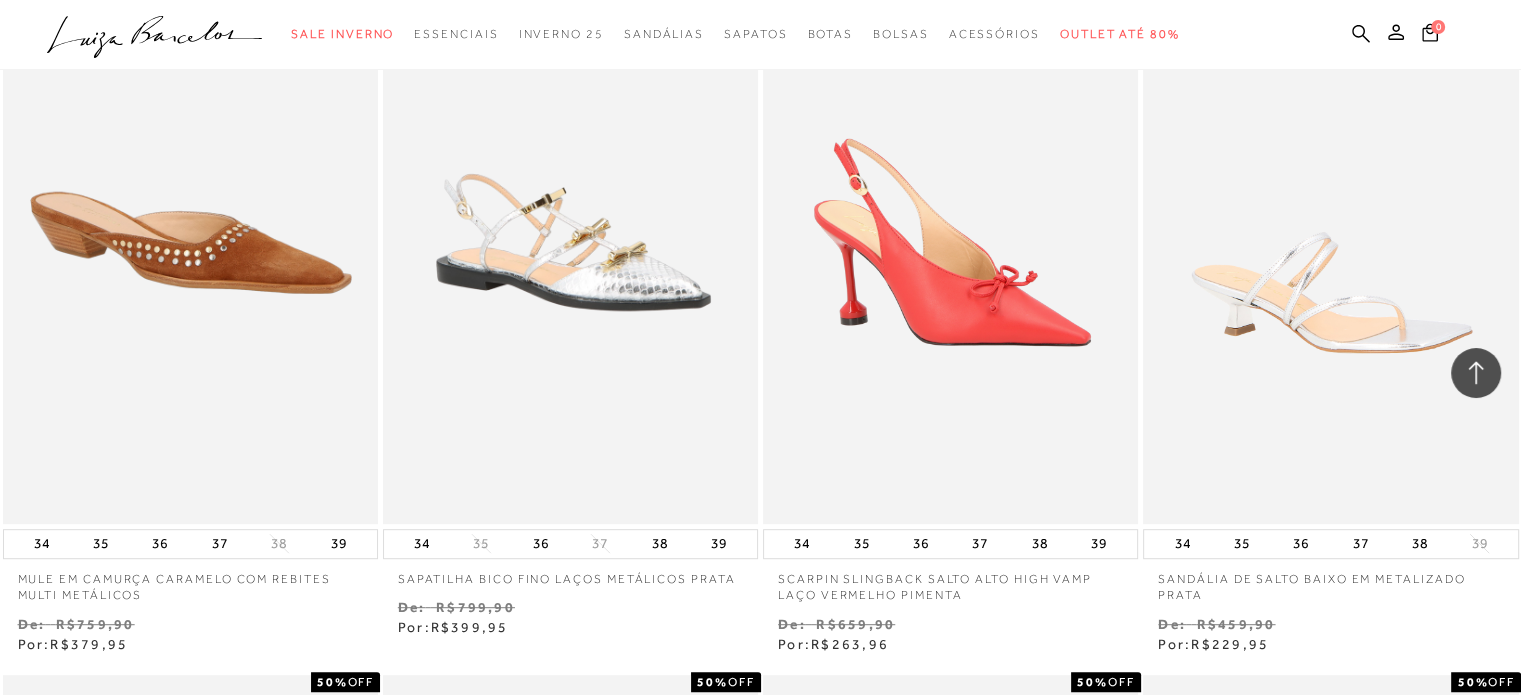 scroll, scrollTop: 23820, scrollLeft: 0, axis: vertical 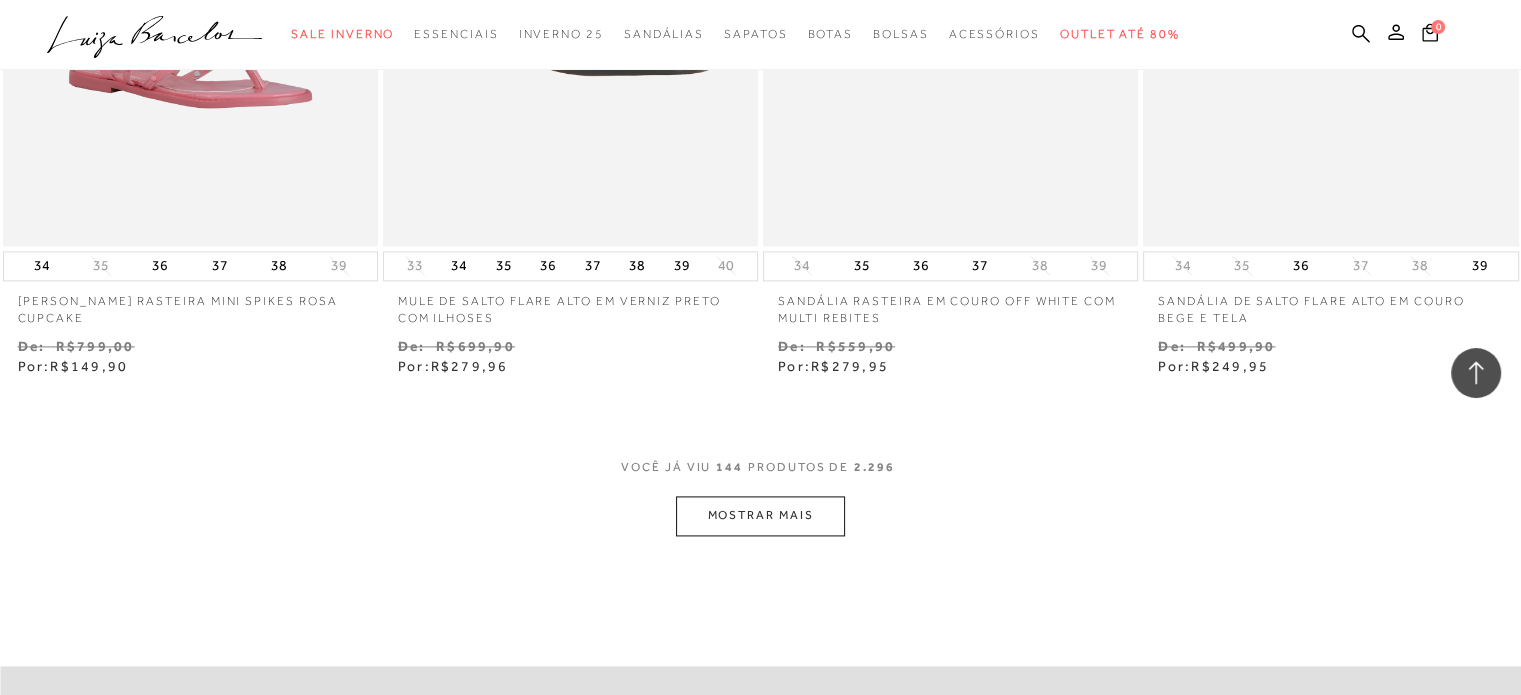click on "MOSTRAR MAIS" at bounding box center [760, 515] 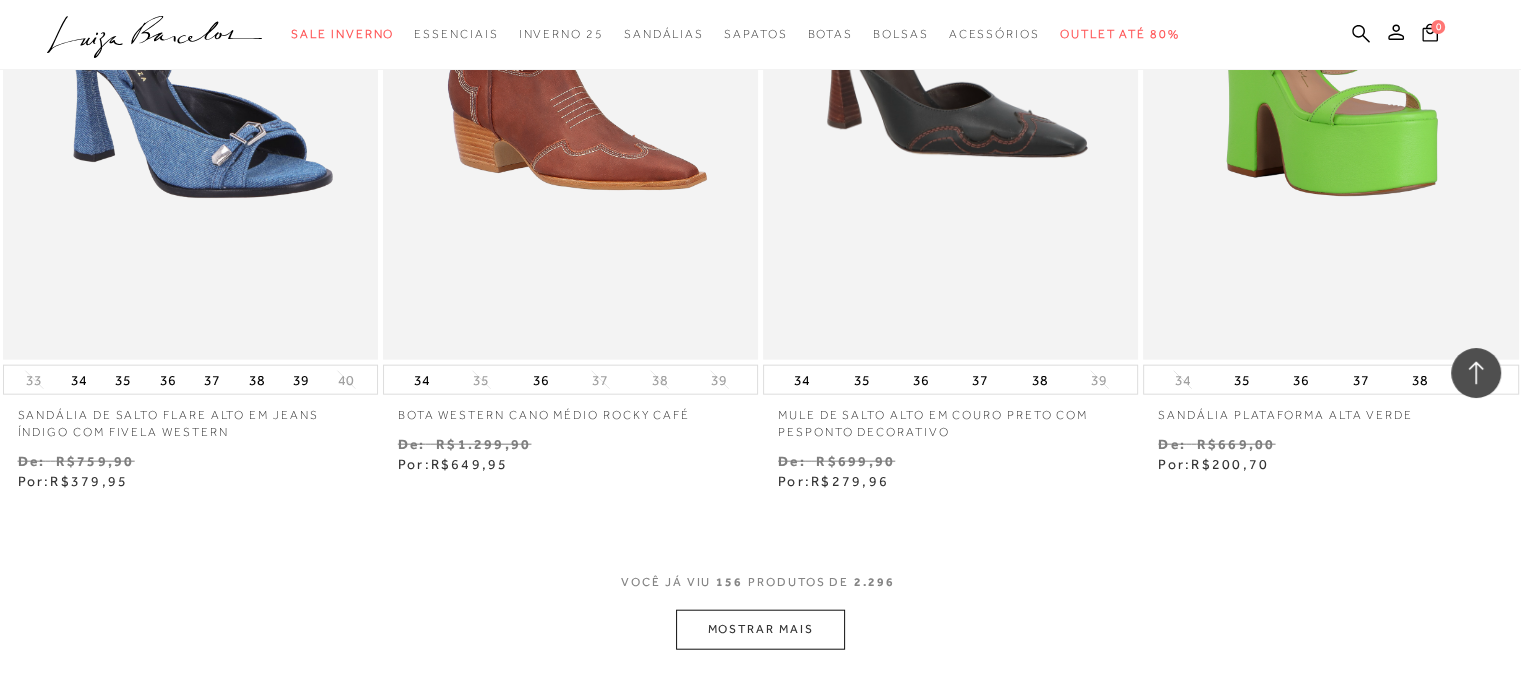 scroll, scrollTop: 27540, scrollLeft: 0, axis: vertical 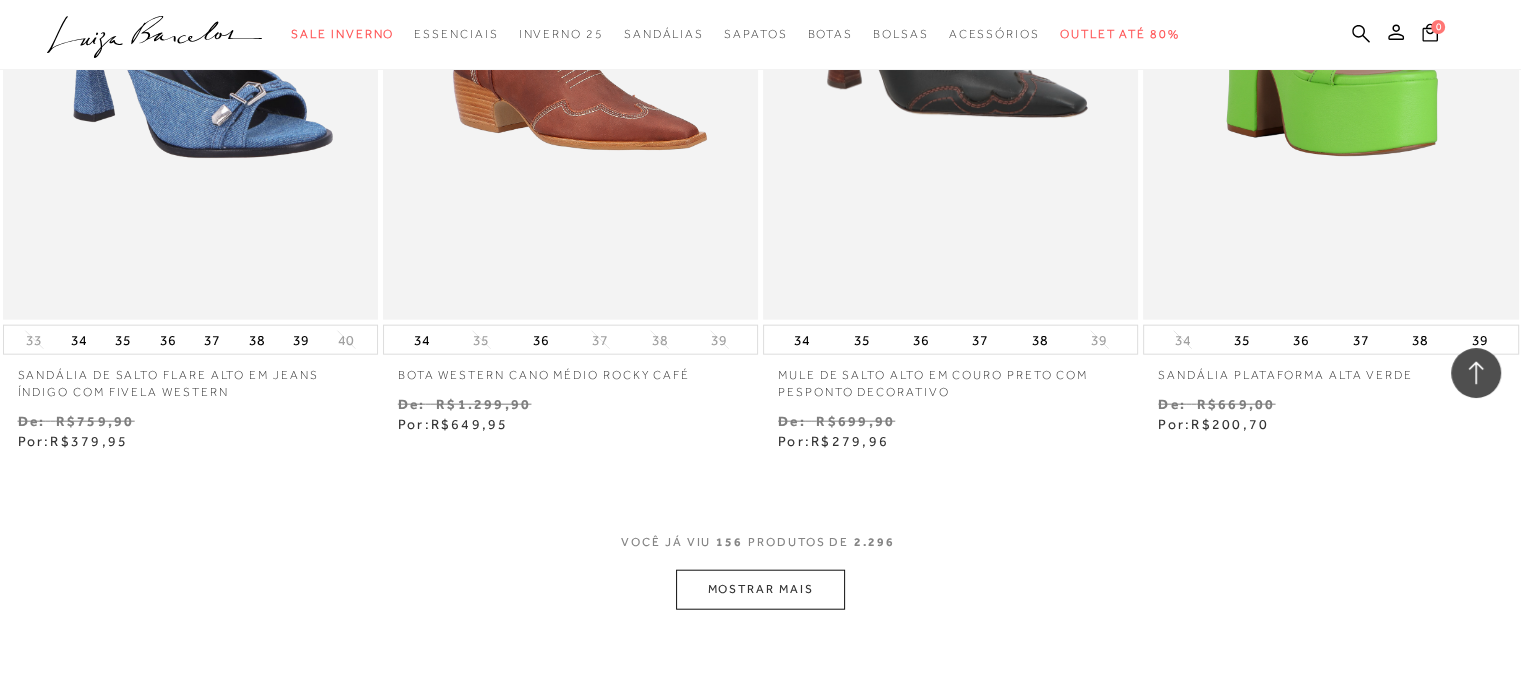 click on "MOSTRAR MAIS" at bounding box center (760, 589) 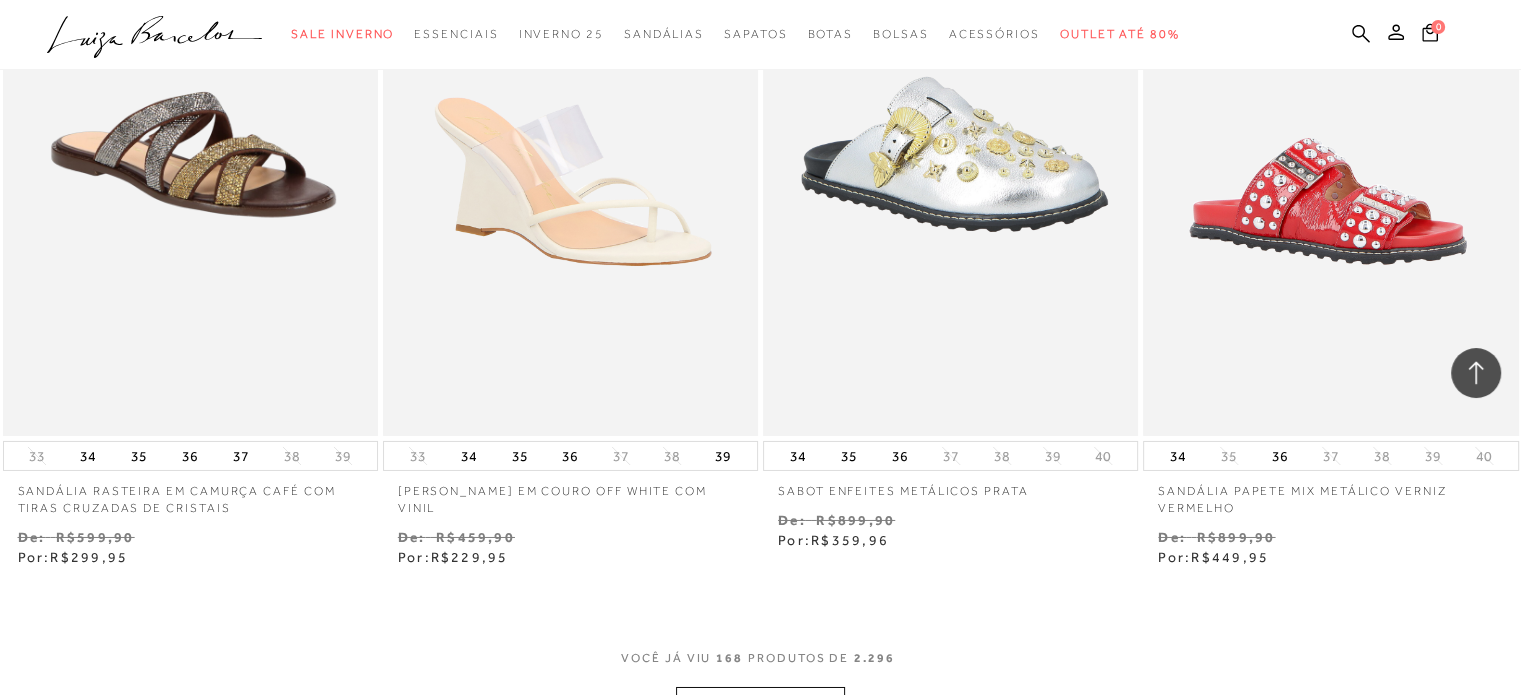 scroll, scrollTop: 29740, scrollLeft: 0, axis: vertical 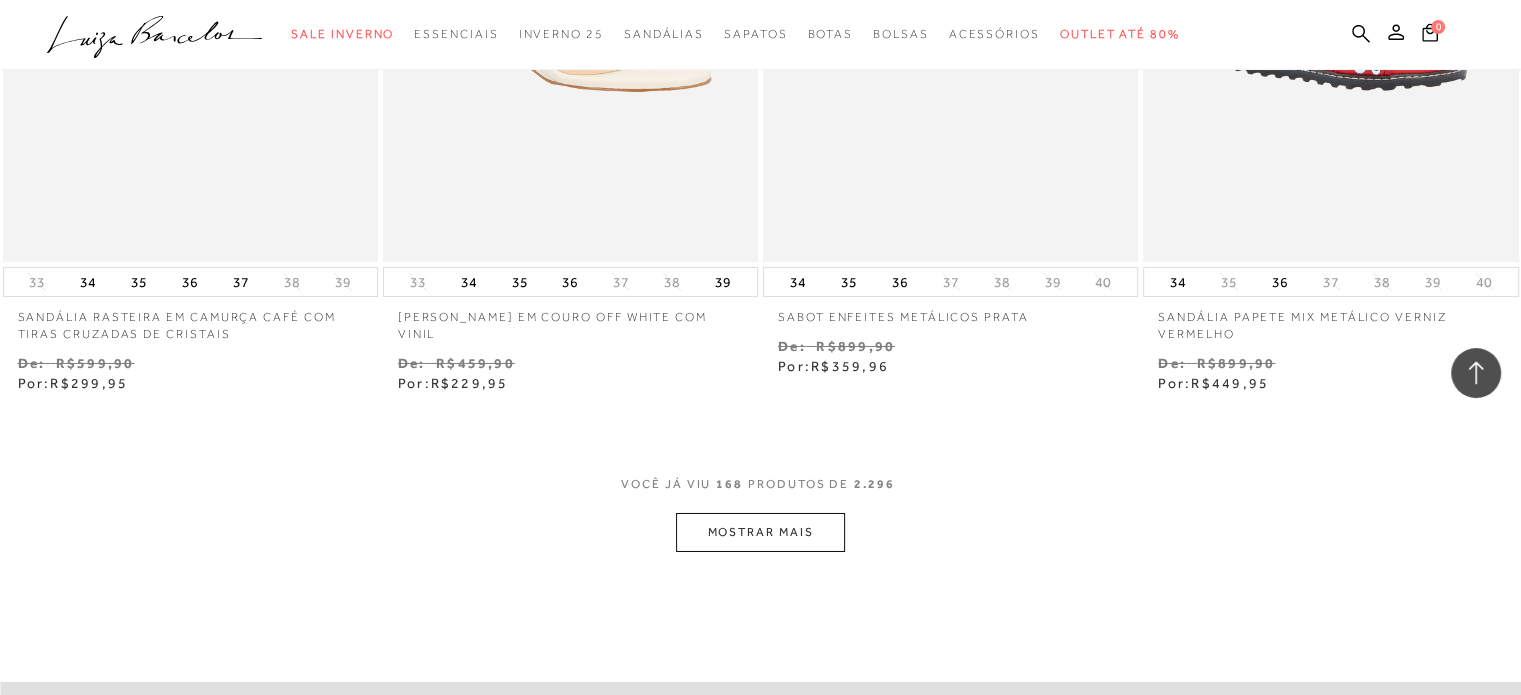 click on "MOSTRAR MAIS" at bounding box center [760, 532] 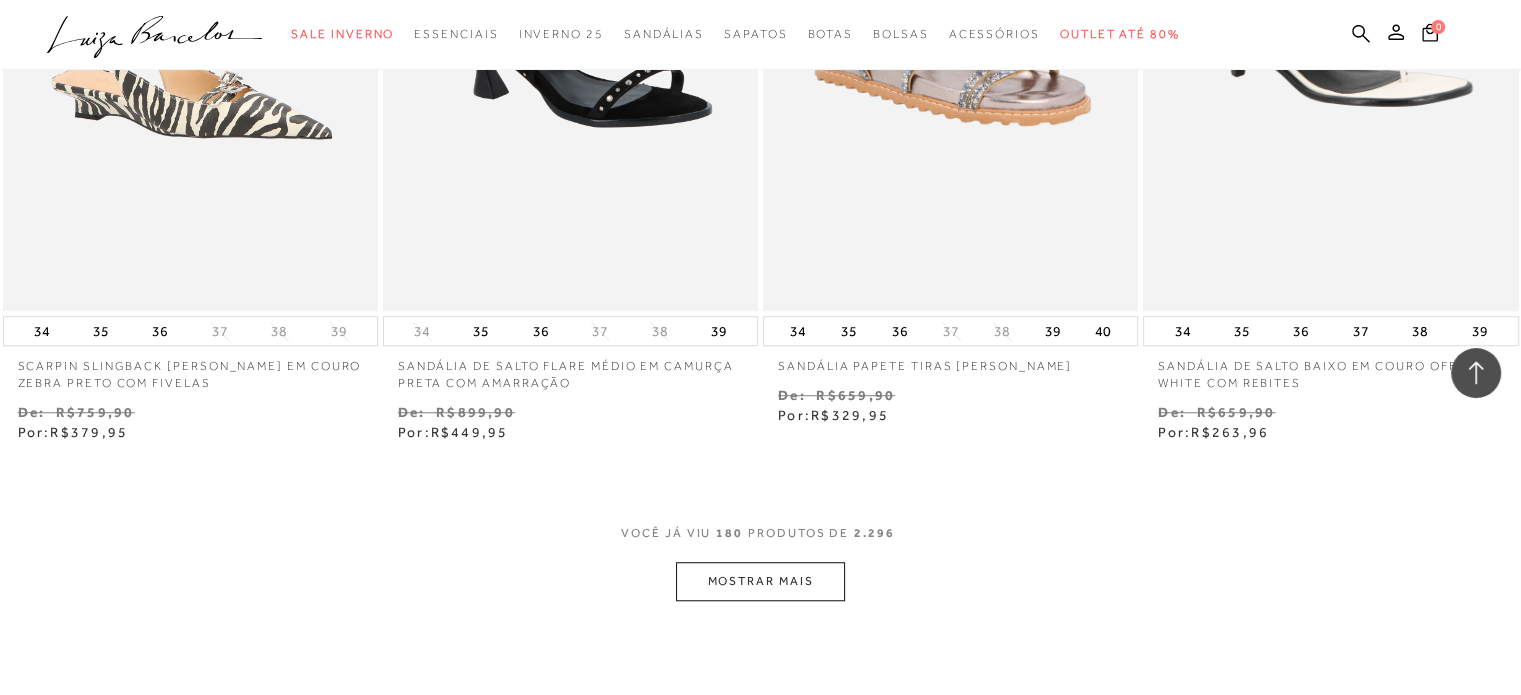scroll, scrollTop: 31886, scrollLeft: 0, axis: vertical 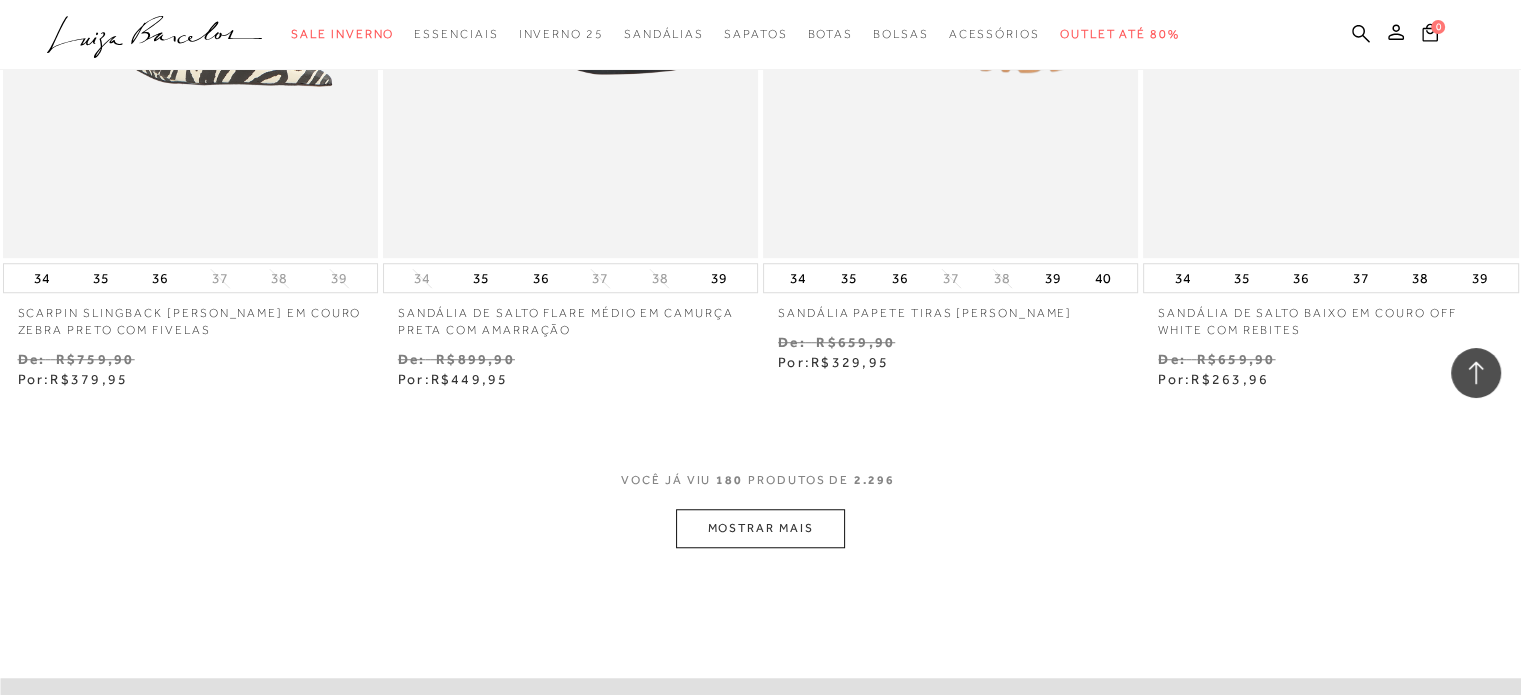 click on "MOSTRAR MAIS" at bounding box center [760, 528] 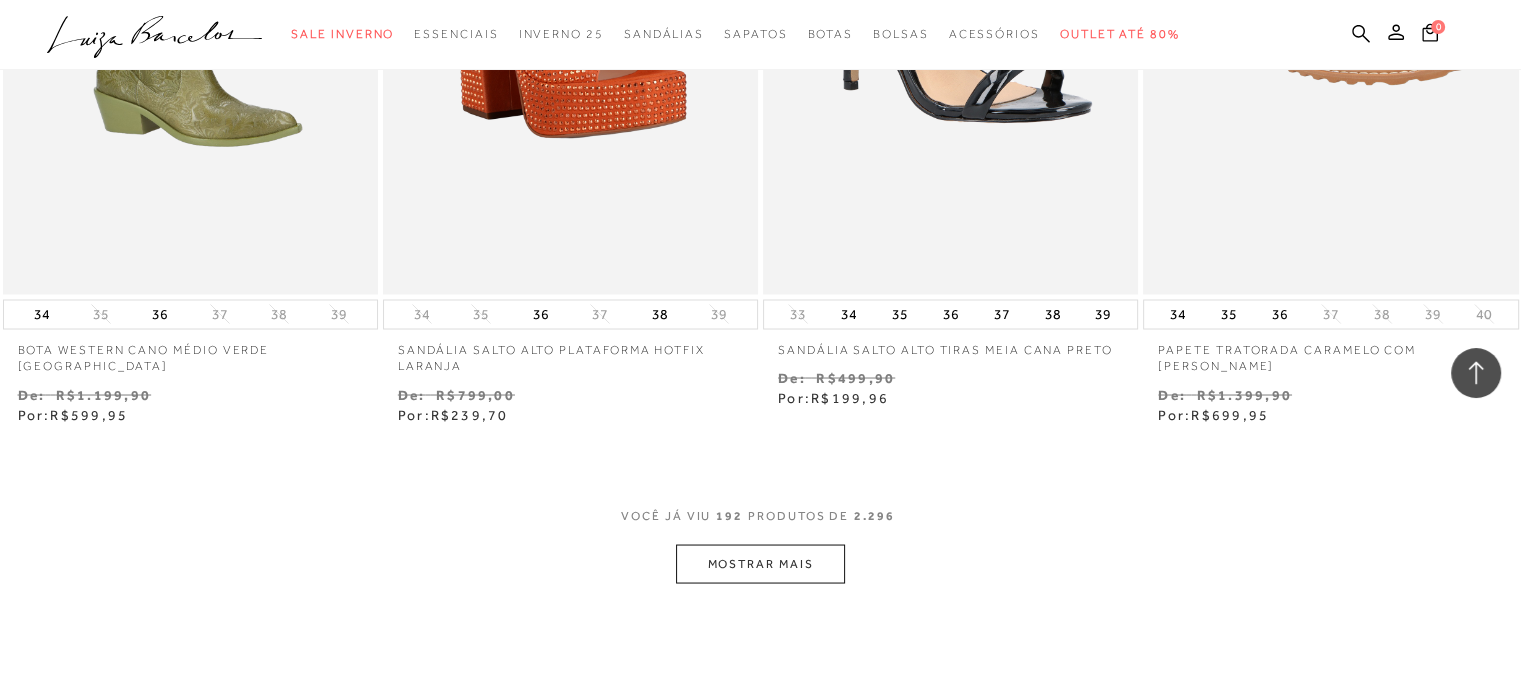 scroll, scrollTop: 34086, scrollLeft: 0, axis: vertical 